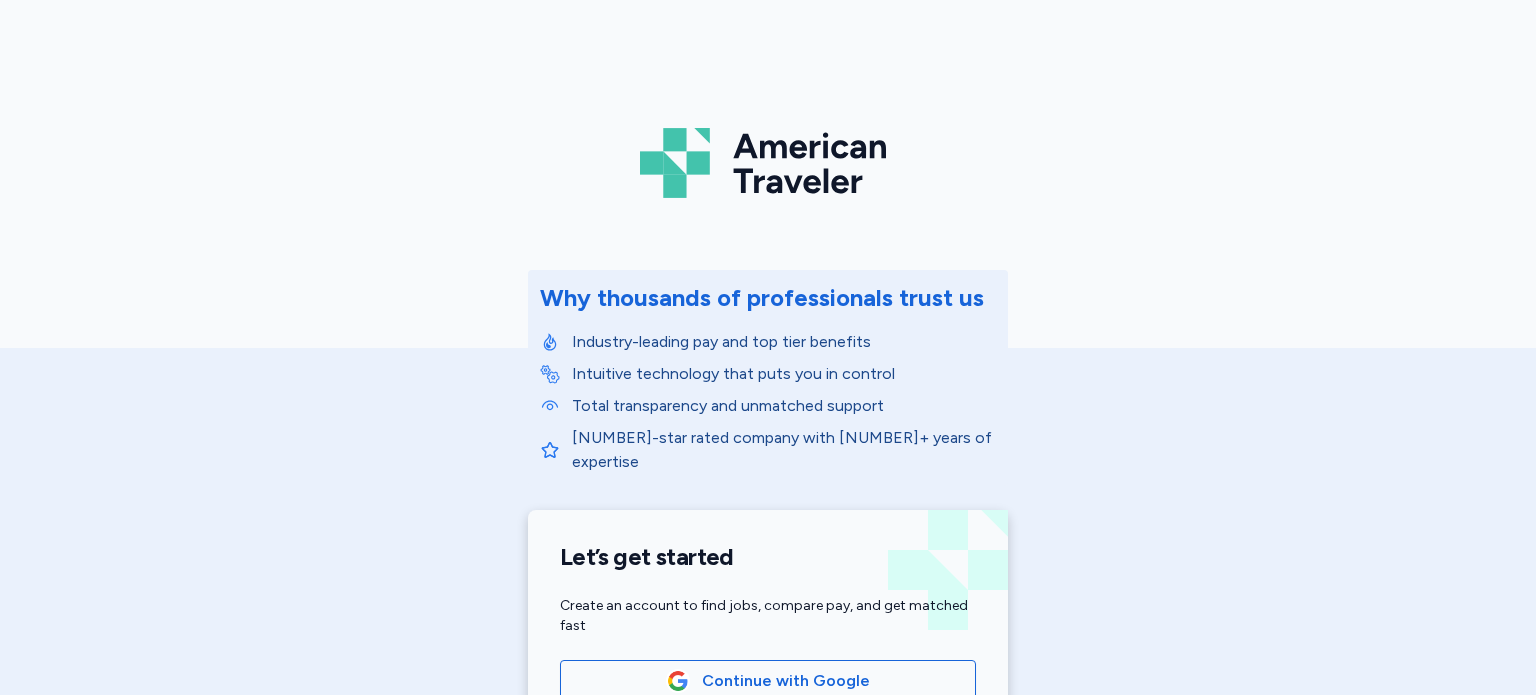 scroll, scrollTop: 0, scrollLeft: 0, axis: both 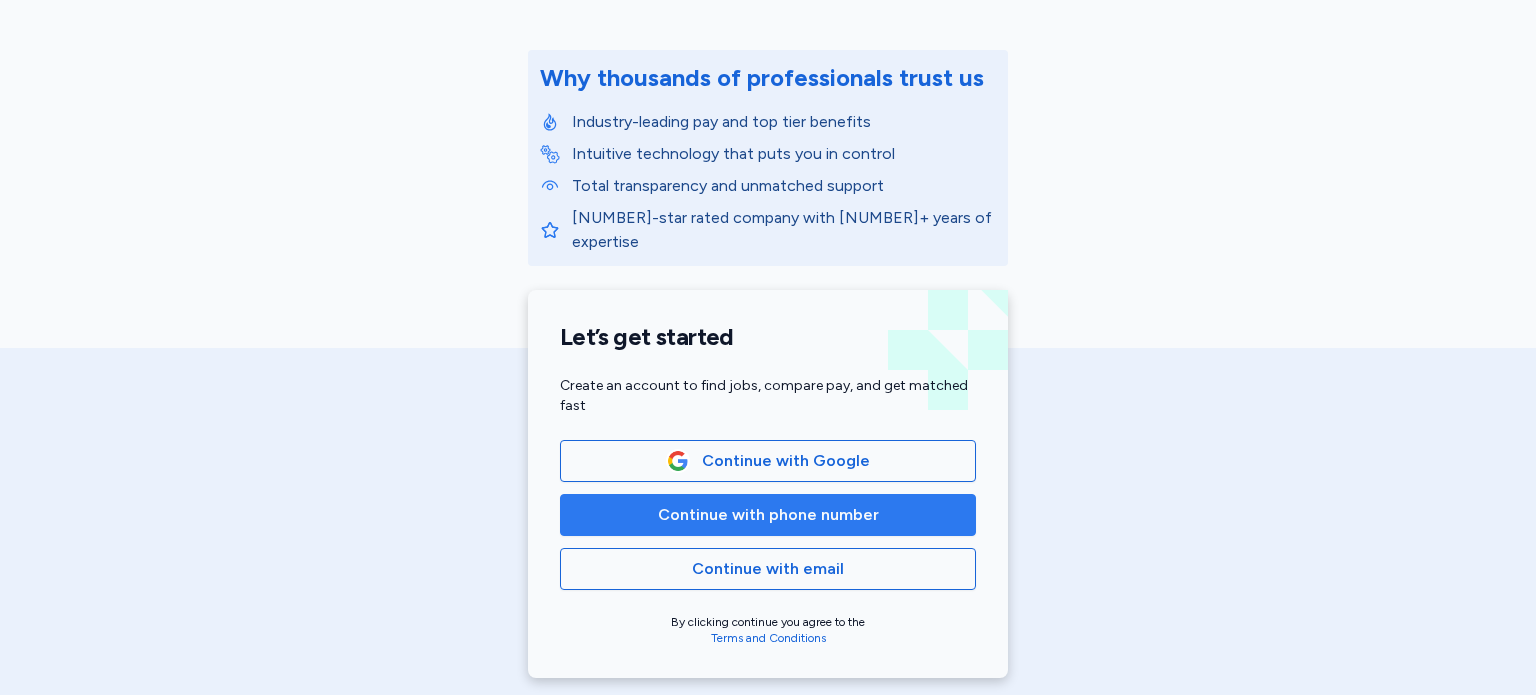 click on "Continue with phone number" at bounding box center (768, 515) 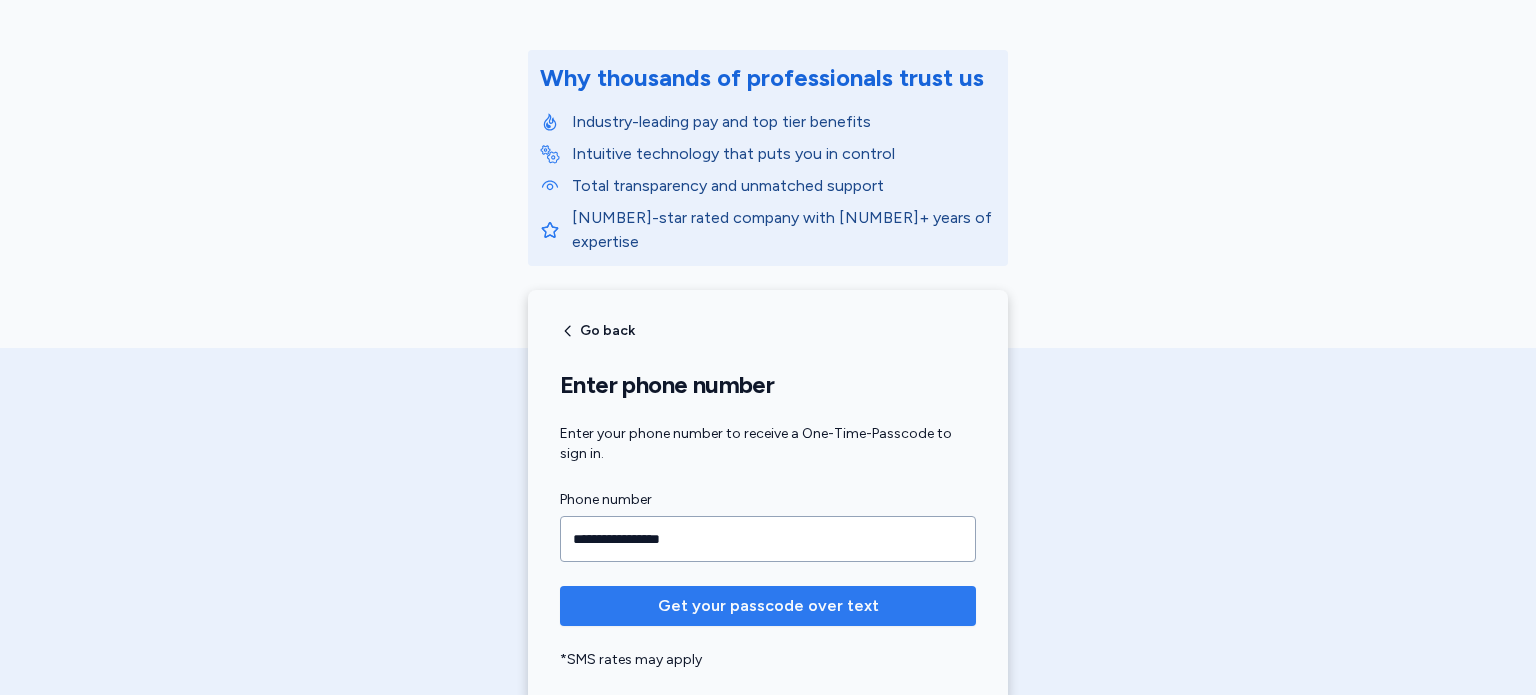 type on "**********" 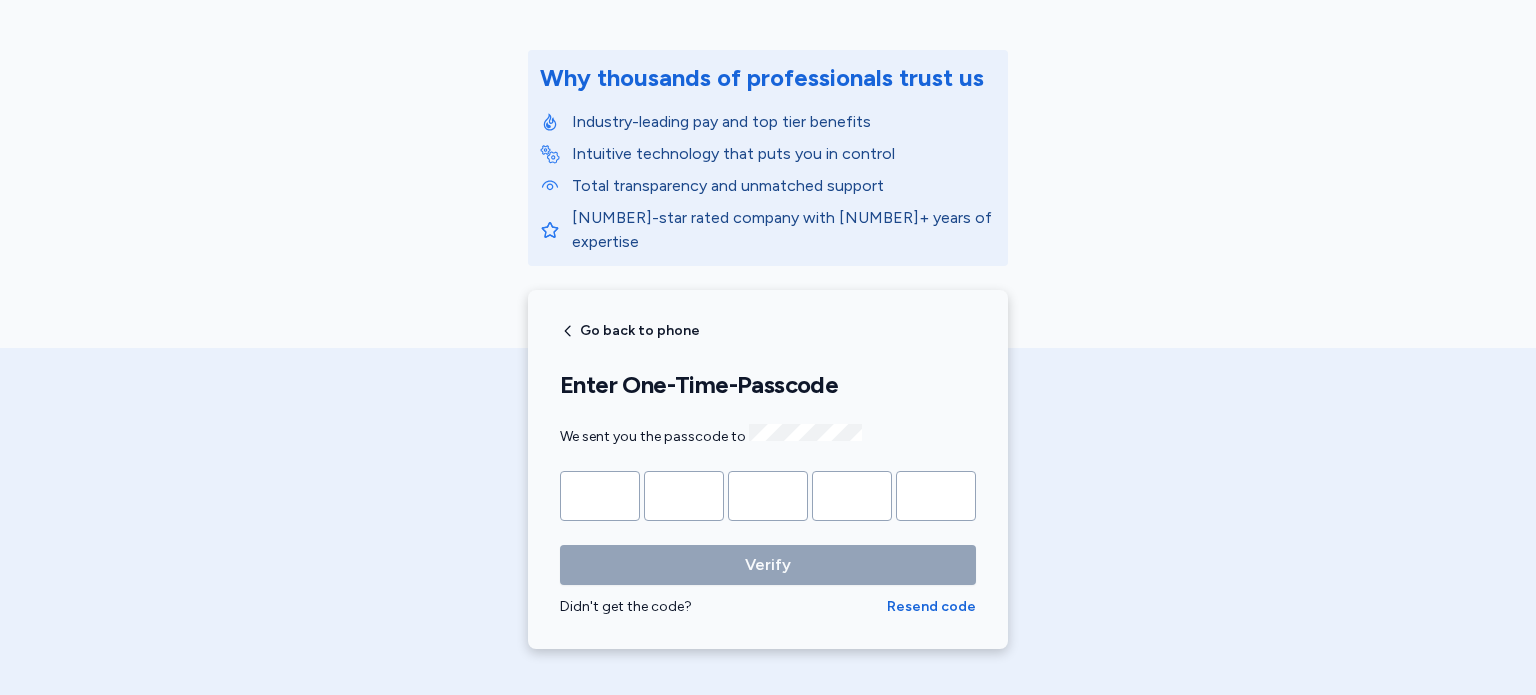 type on "*" 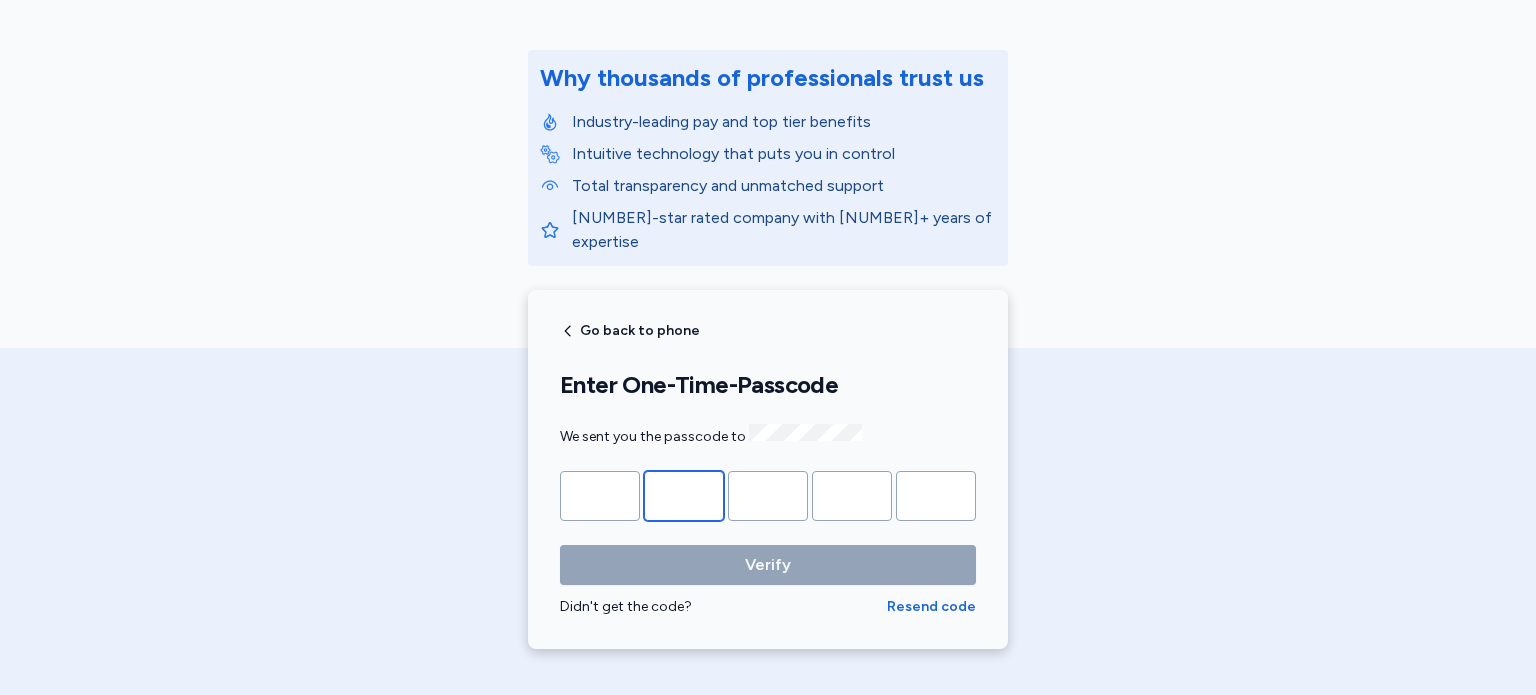 type on "*" 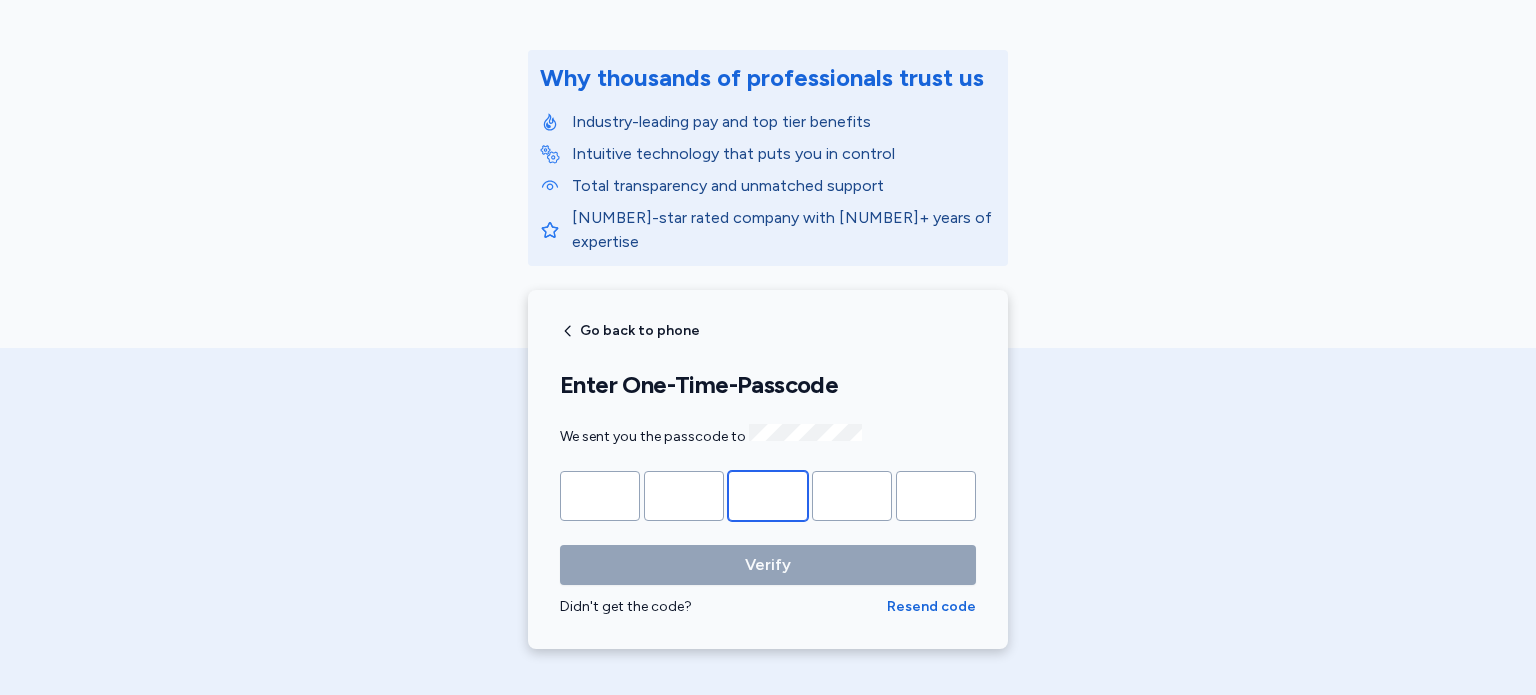 type on "*" 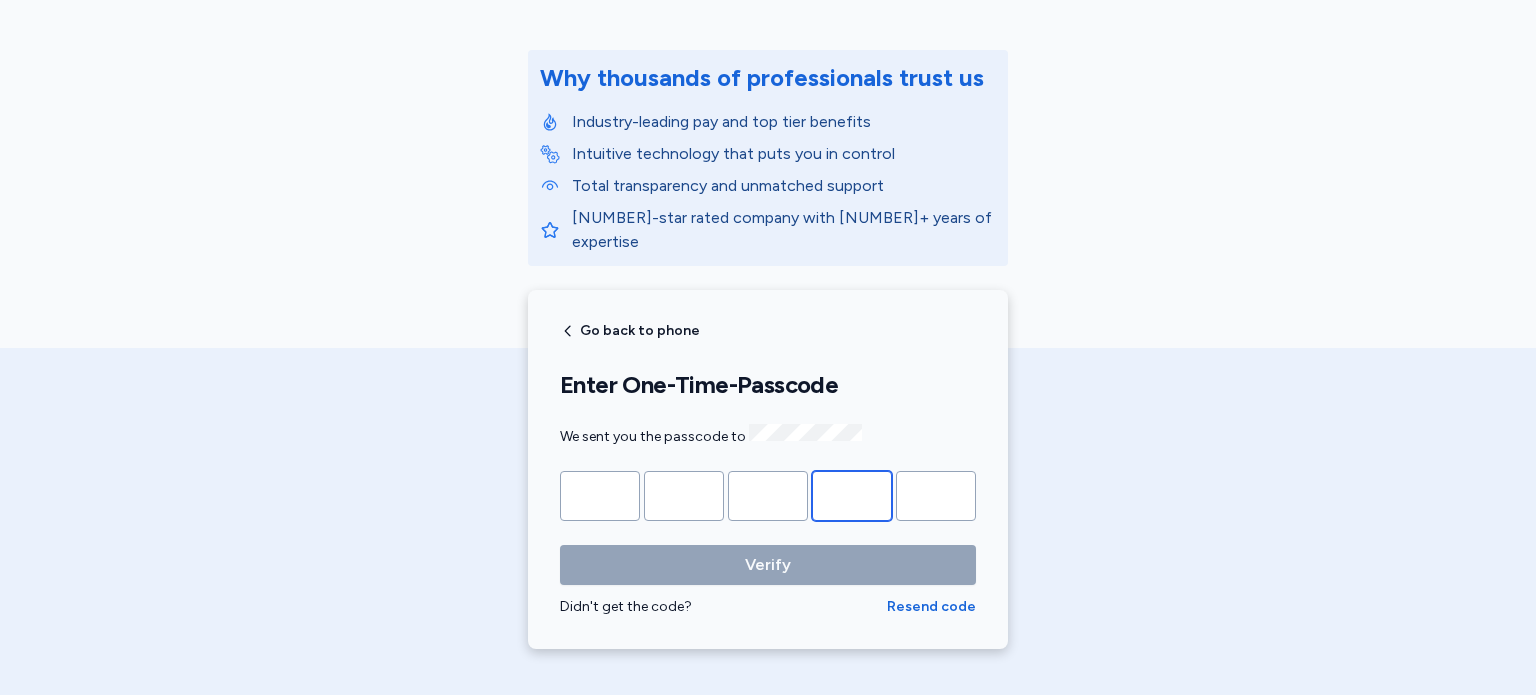 type on "*" 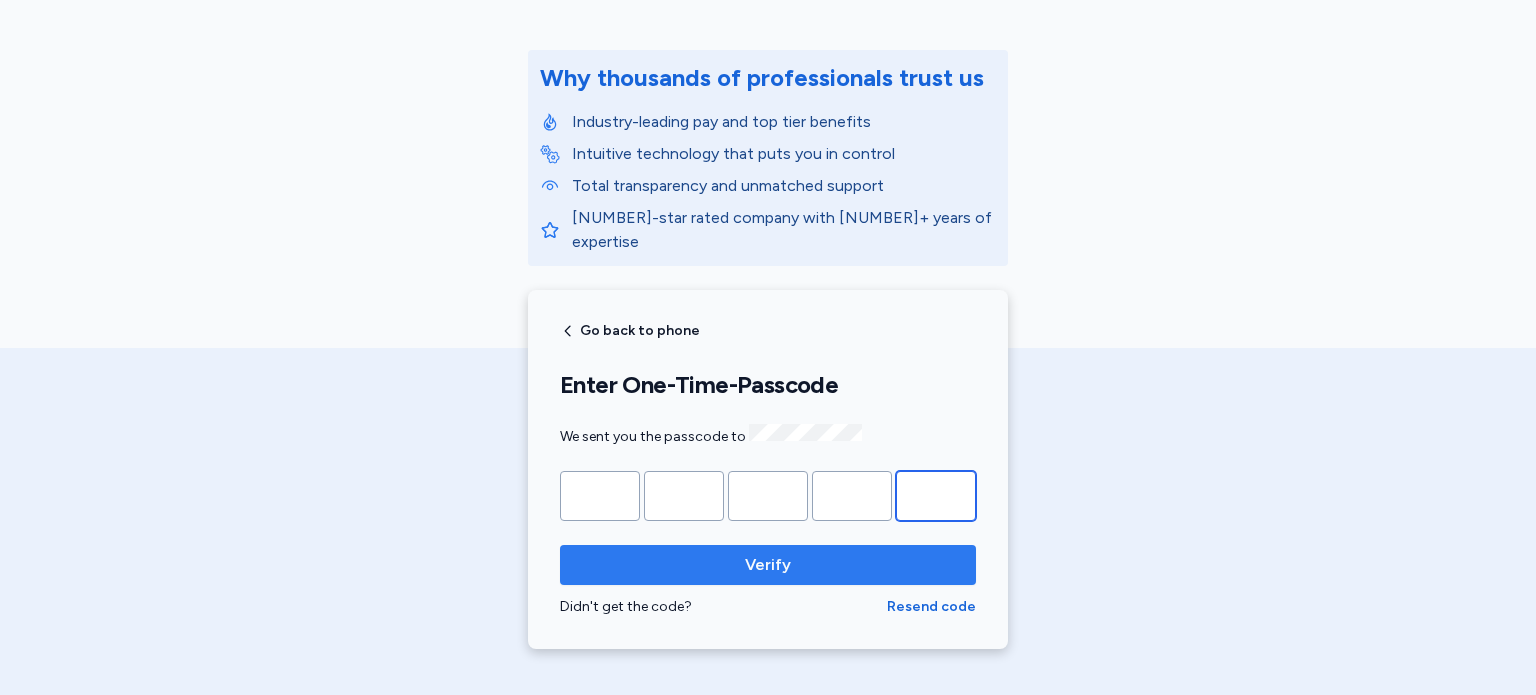 type on "*" 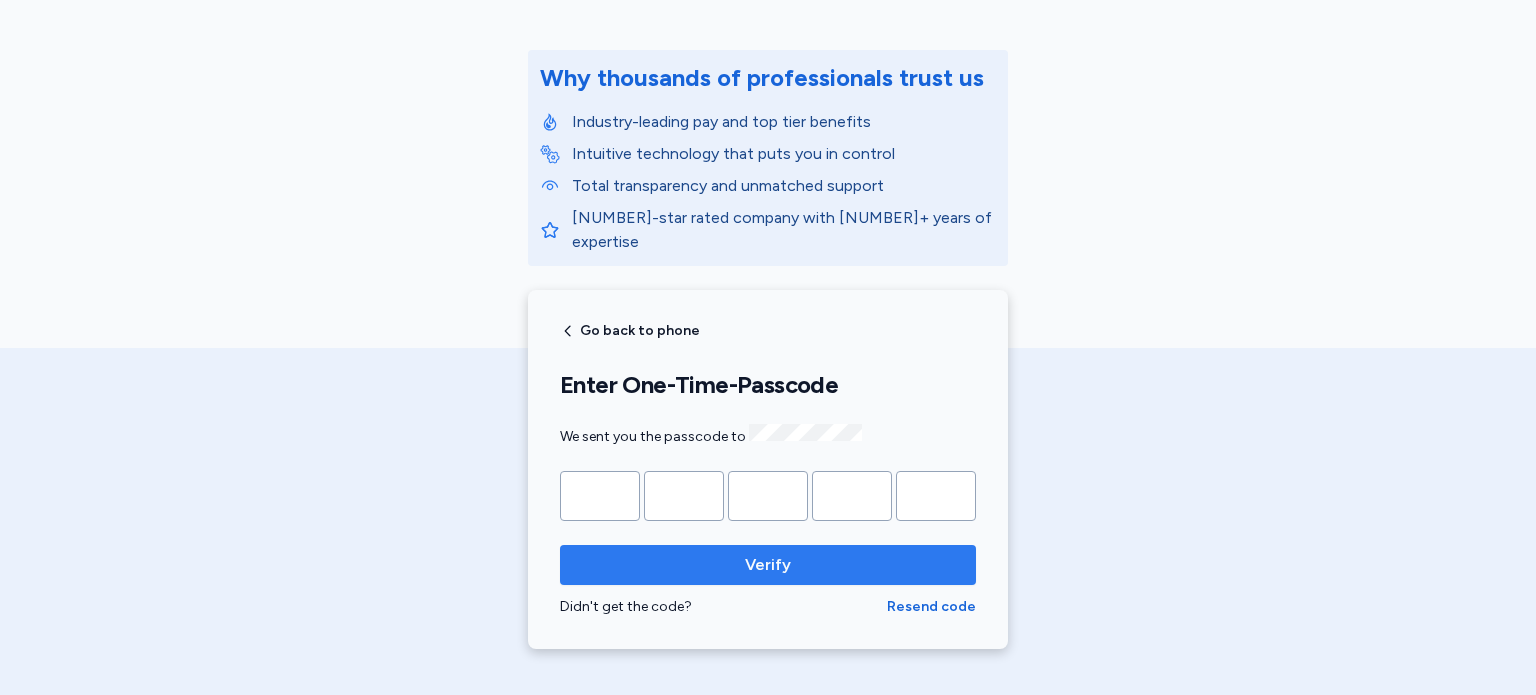 click on "Verify" at bounding box center (768, 565) 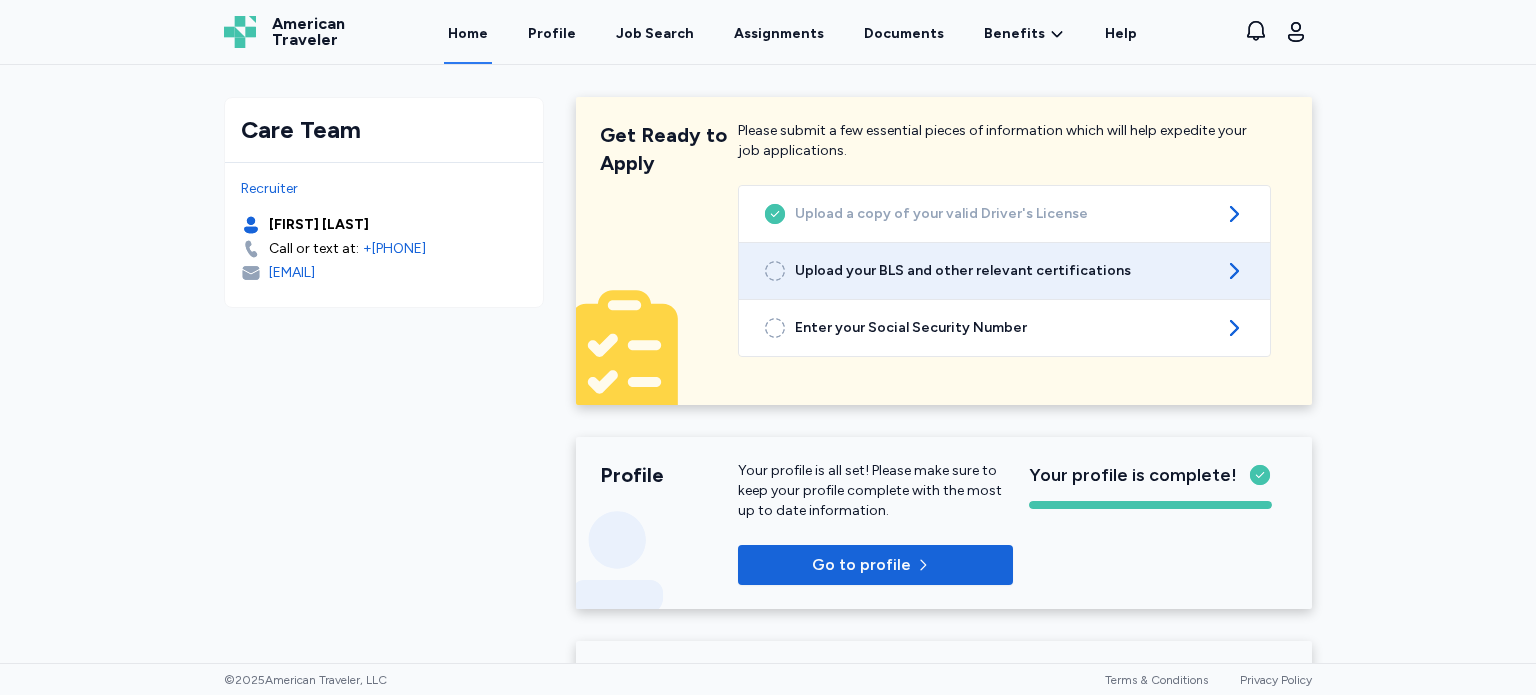 click on "Upload your BLS and other relevant certifications" at bounding box center (1004, 271) 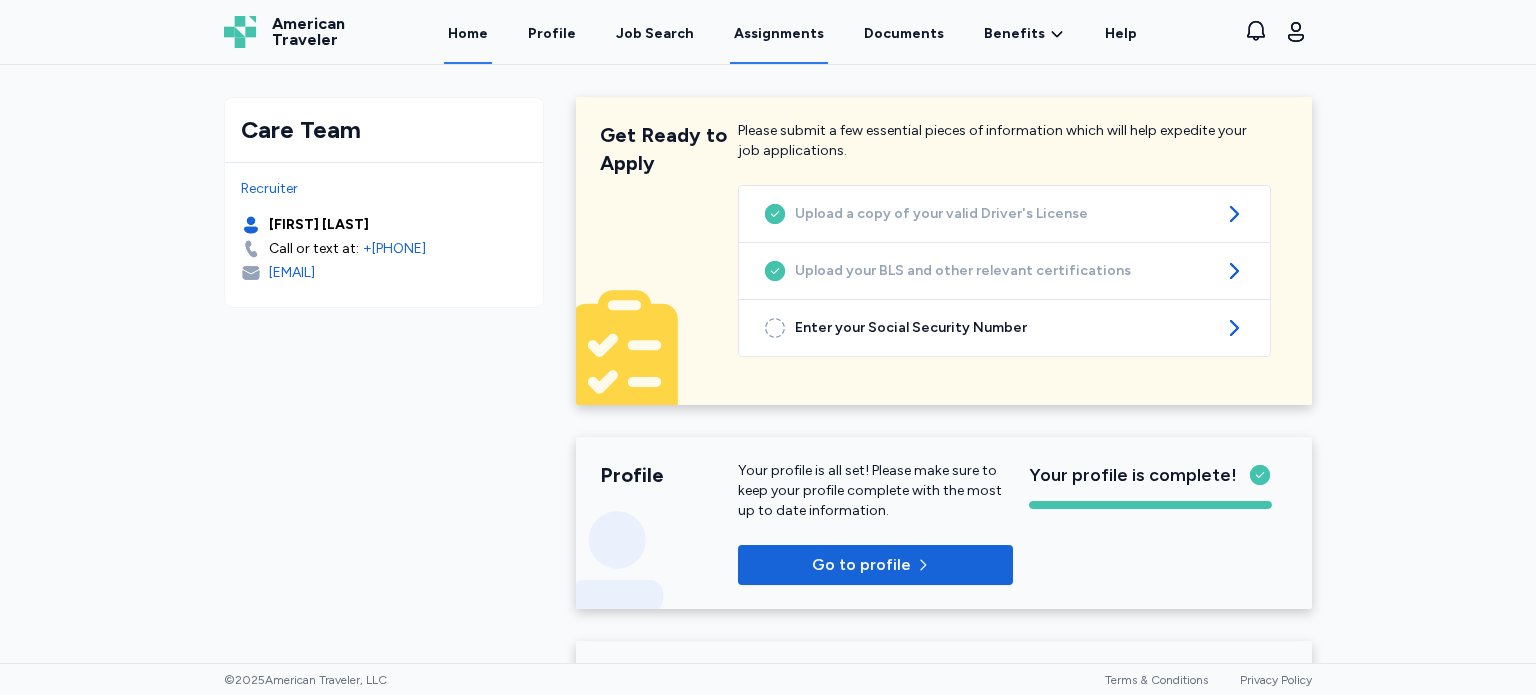 click on "Assignments" at bounding box center (779, 33) 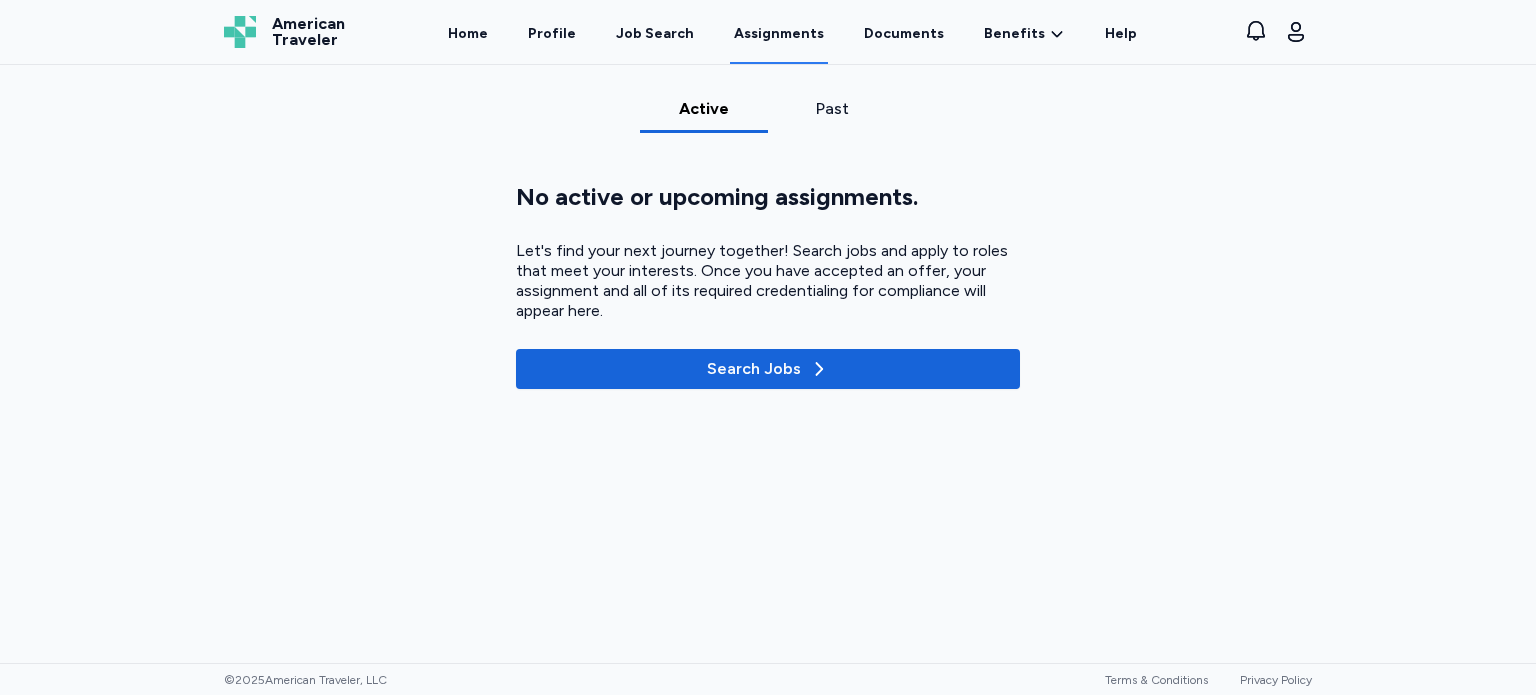 click on "Past" at bounding box center (832, 109) 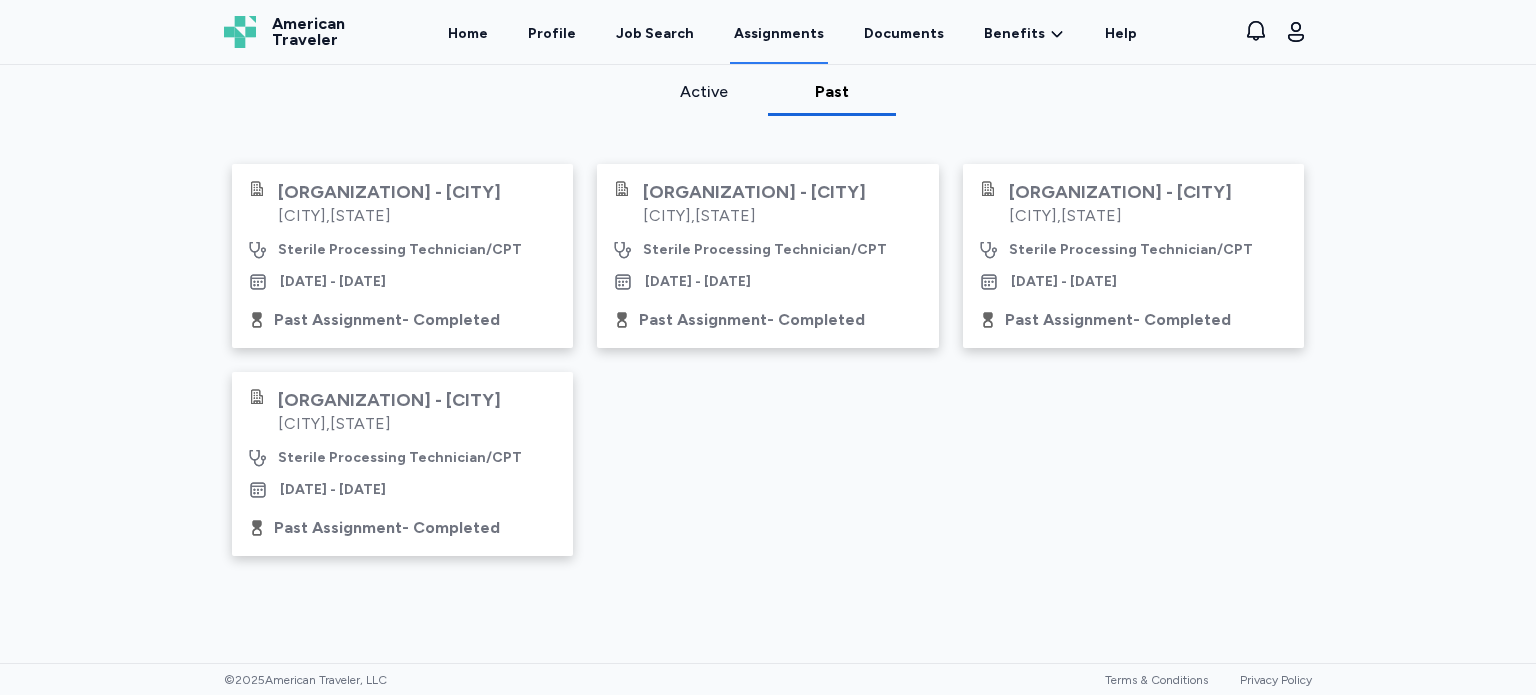 scroll, scrollTop: 0, scrollLeft: 0, axis: both 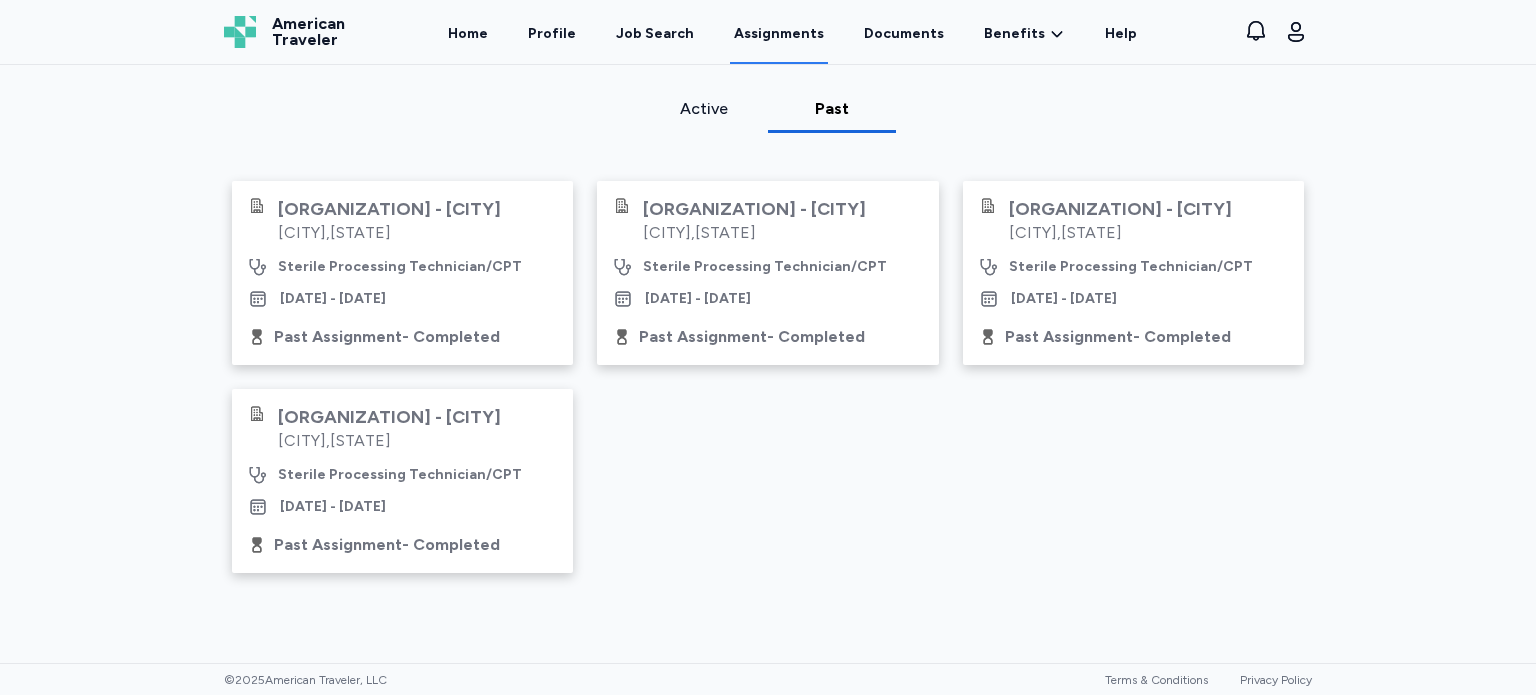 click on "Active" at bounding box center [704, 109] 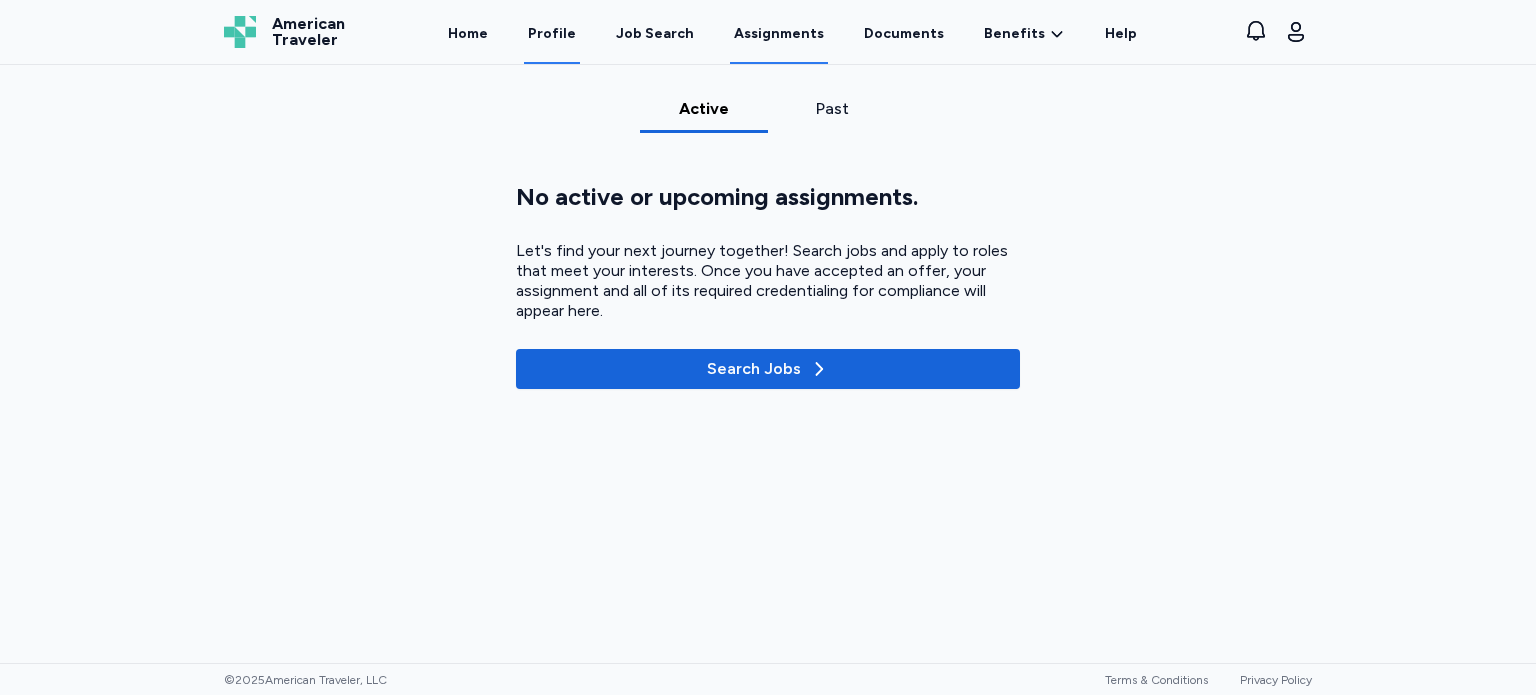 click on "Profile" at bounding box center (552, 33) 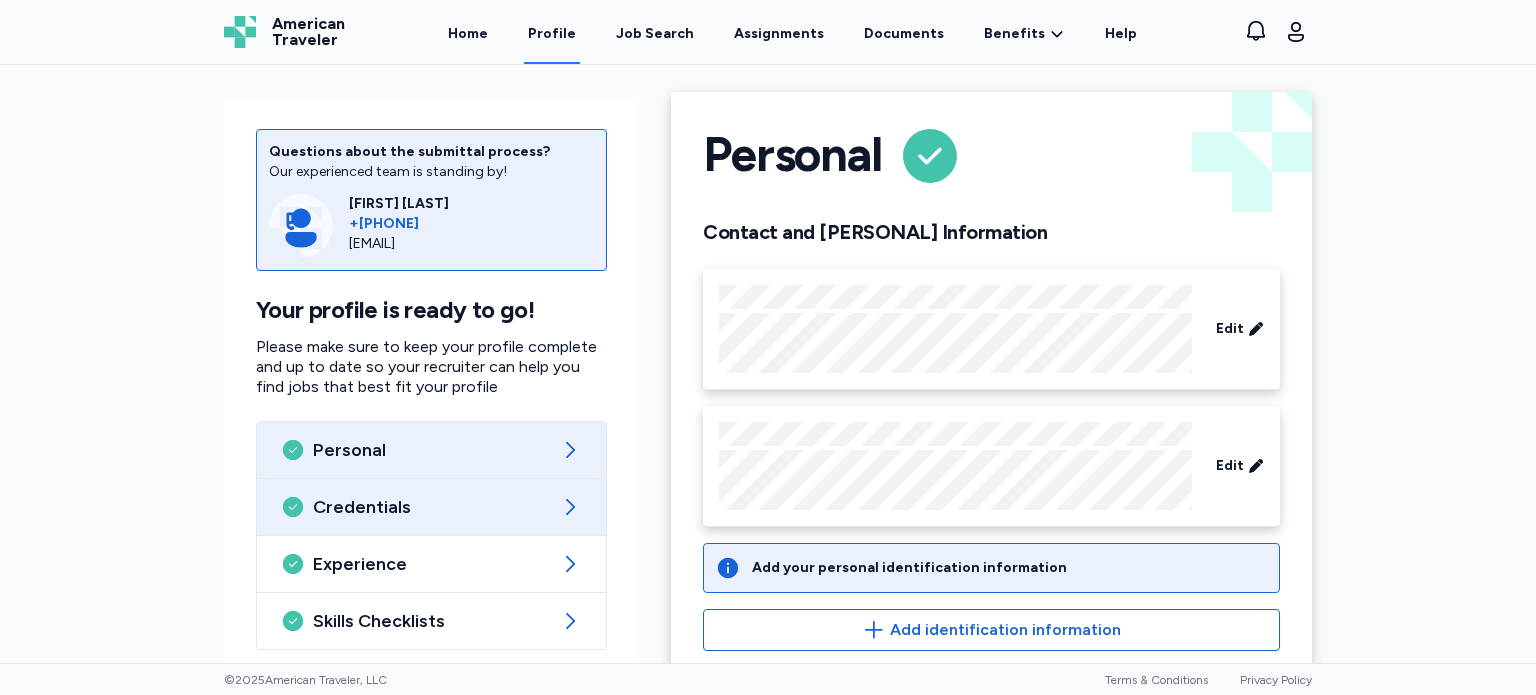 scroll, scrollTop: 4, scrollLeft: 0, axis: vertical 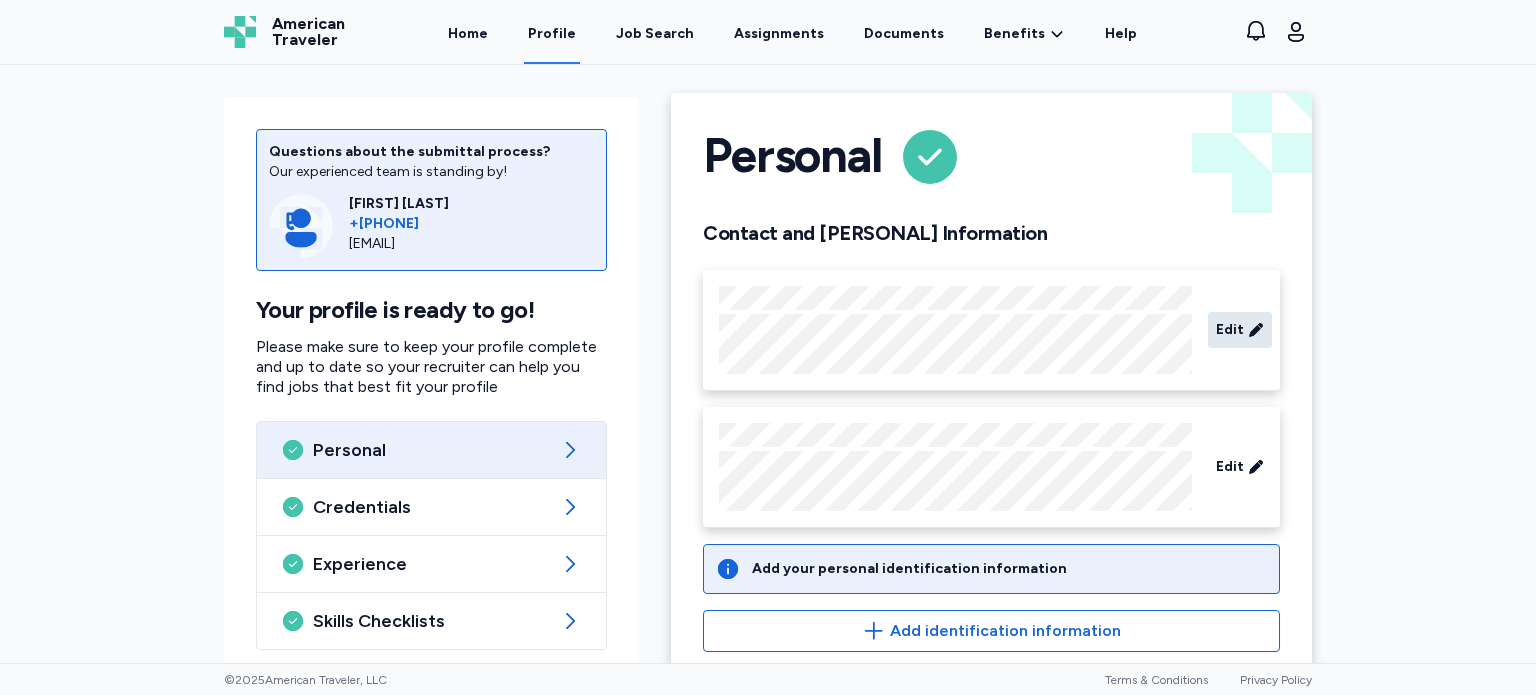 click on "Edit" at bounding box center (1230, 330) 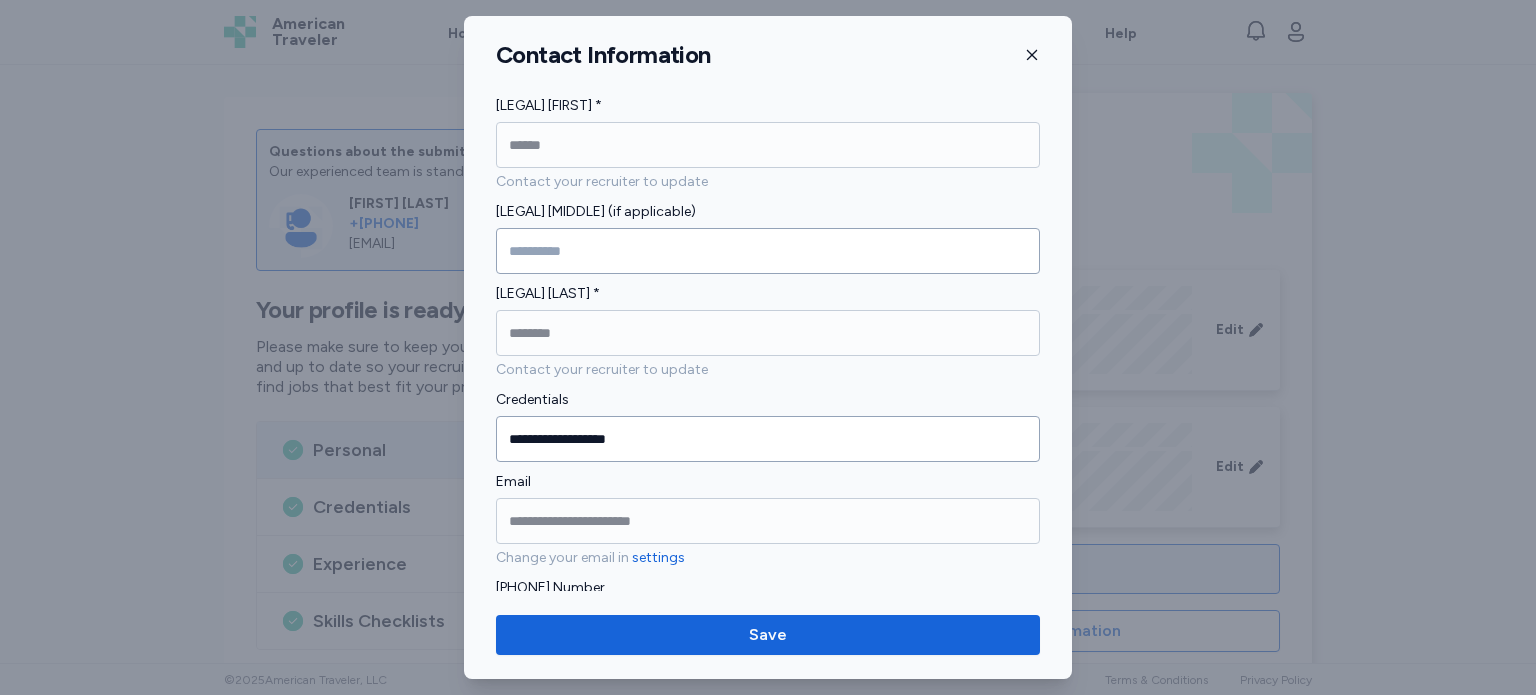 click on "settings" at bounding box center (658, 557) 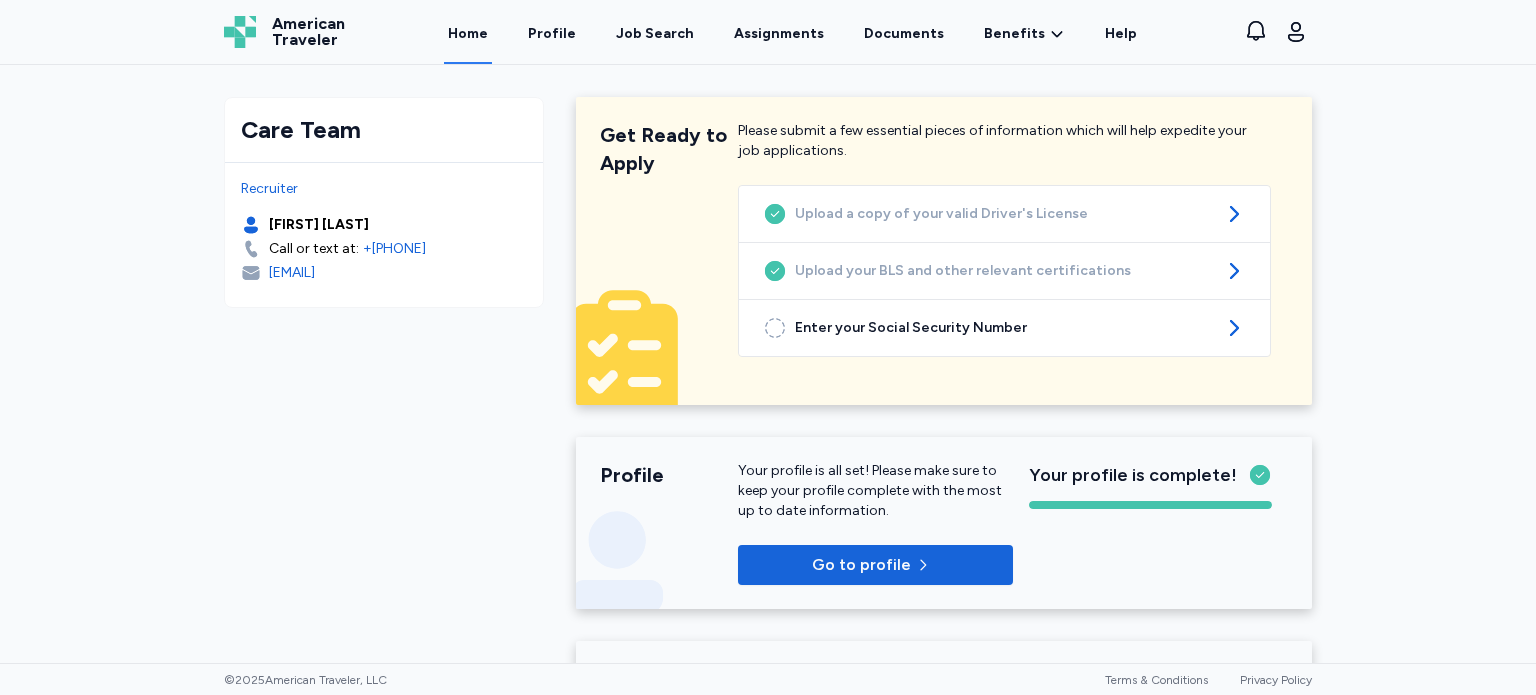 click on "American Traveler" at bounding box center [308, 32] 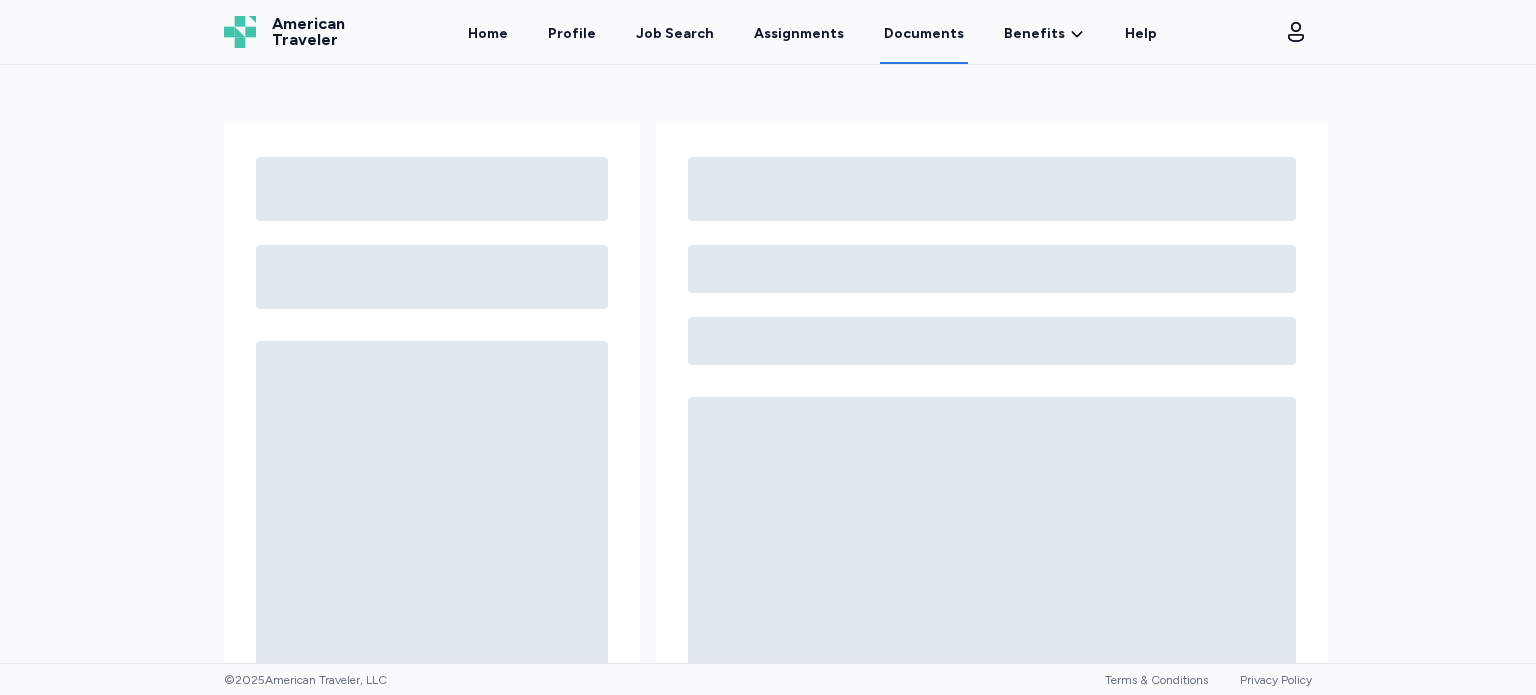 scroll, scrollTop: 0, scrollLeft: 0, axis: both 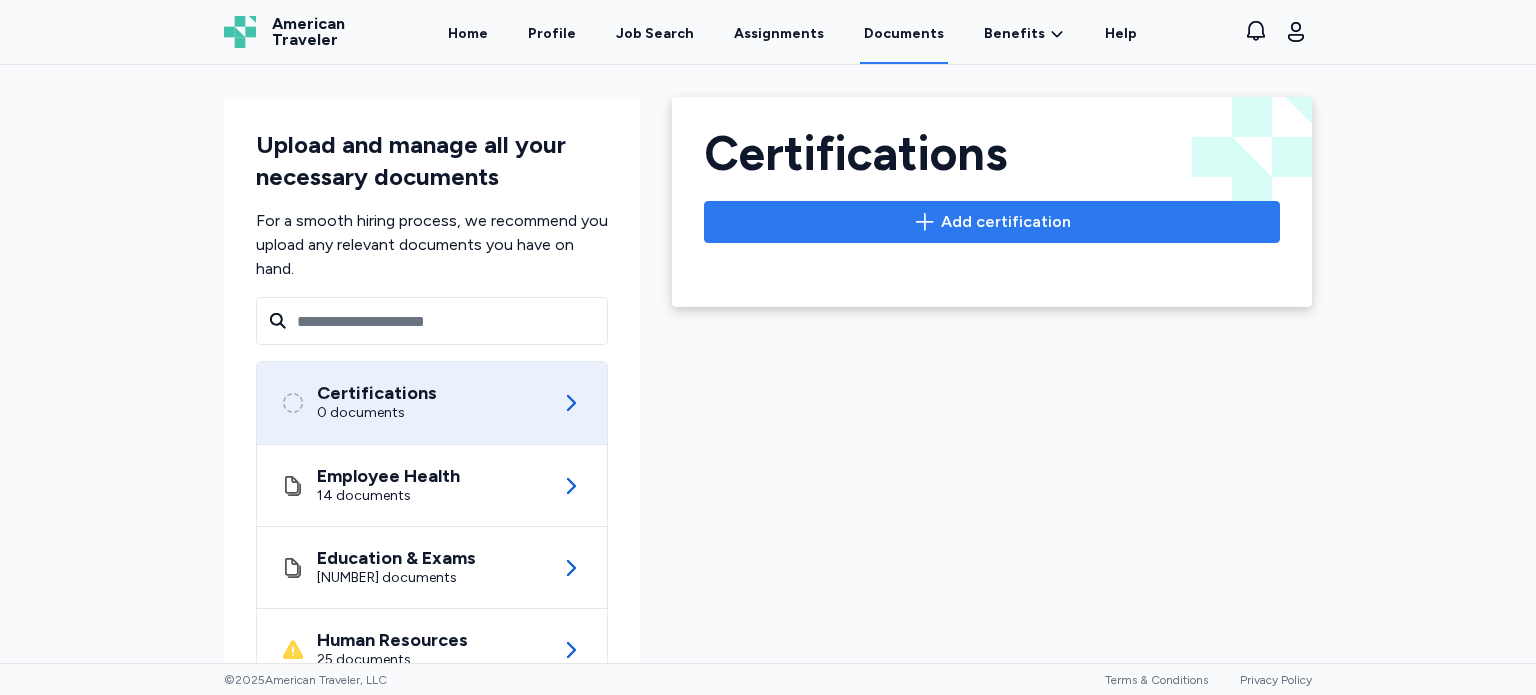 click on "Add certification" at bounding box center [1006, 222] 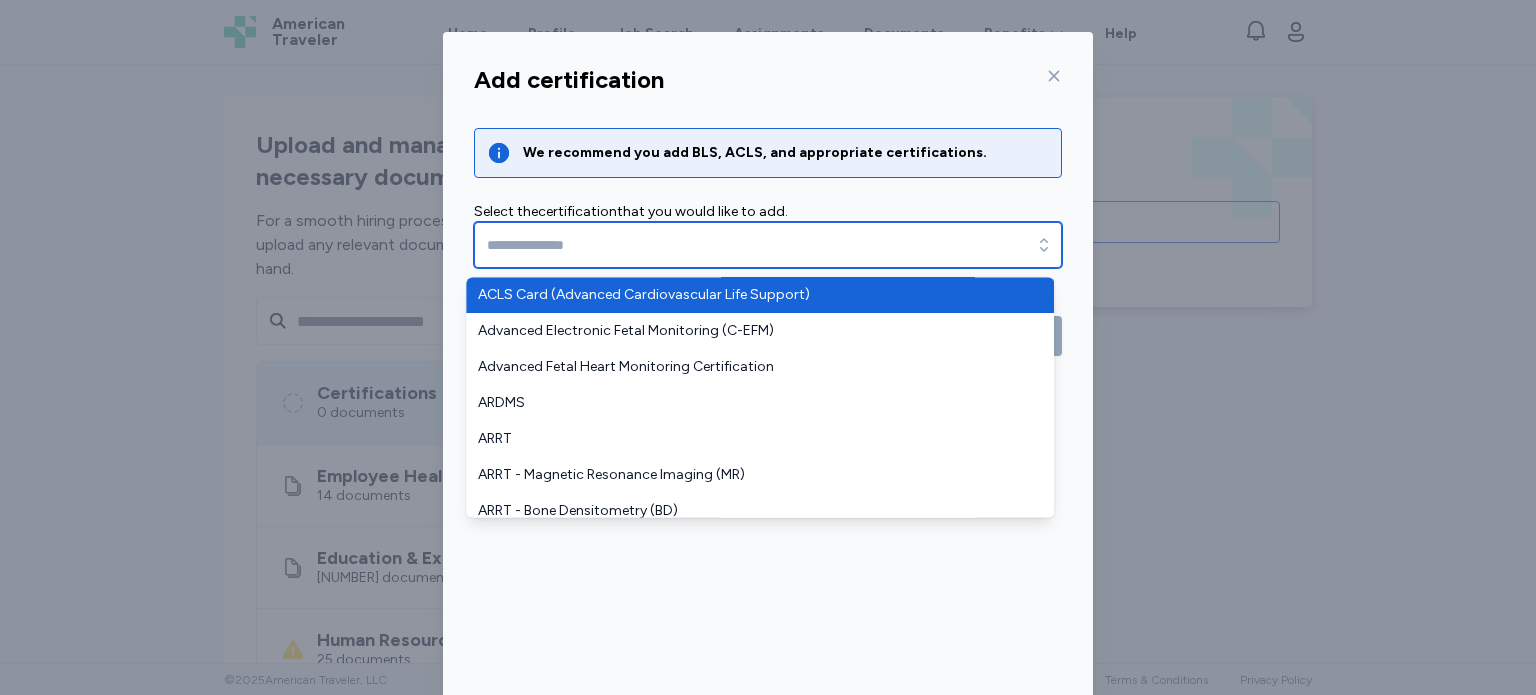 click at bounding box center (768, 245) 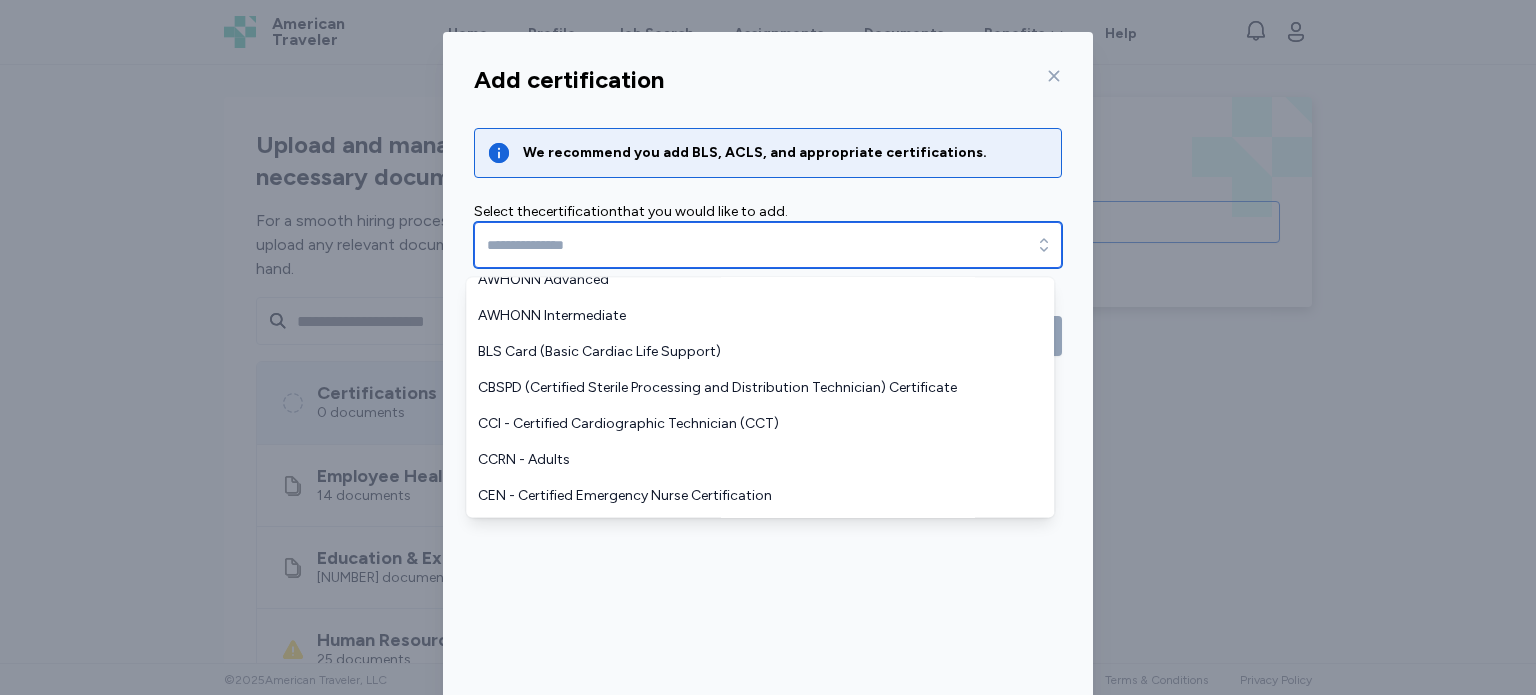 scroll, scrollTop: 588, scrollLeft: 0, axis: vertical 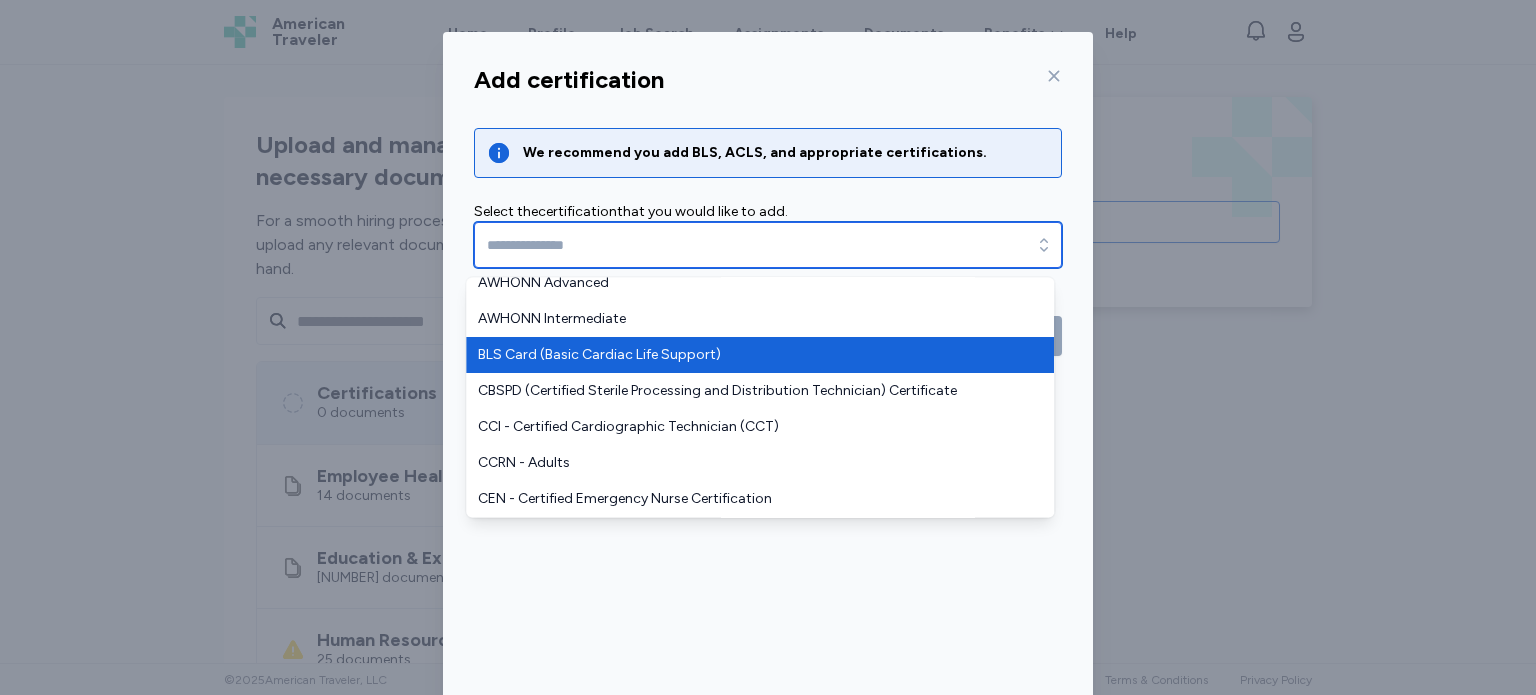type on "**********" 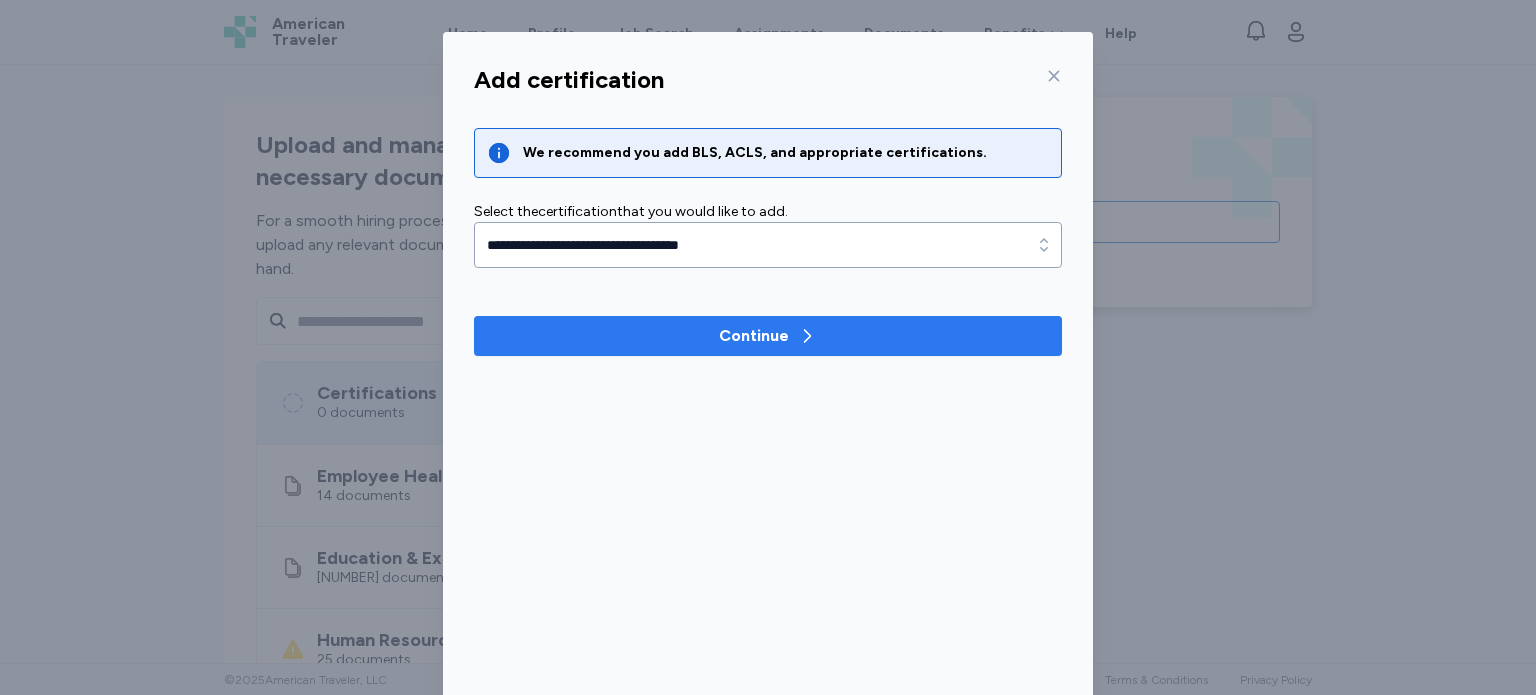 click on "Continue" at bounding box center [754, 336] 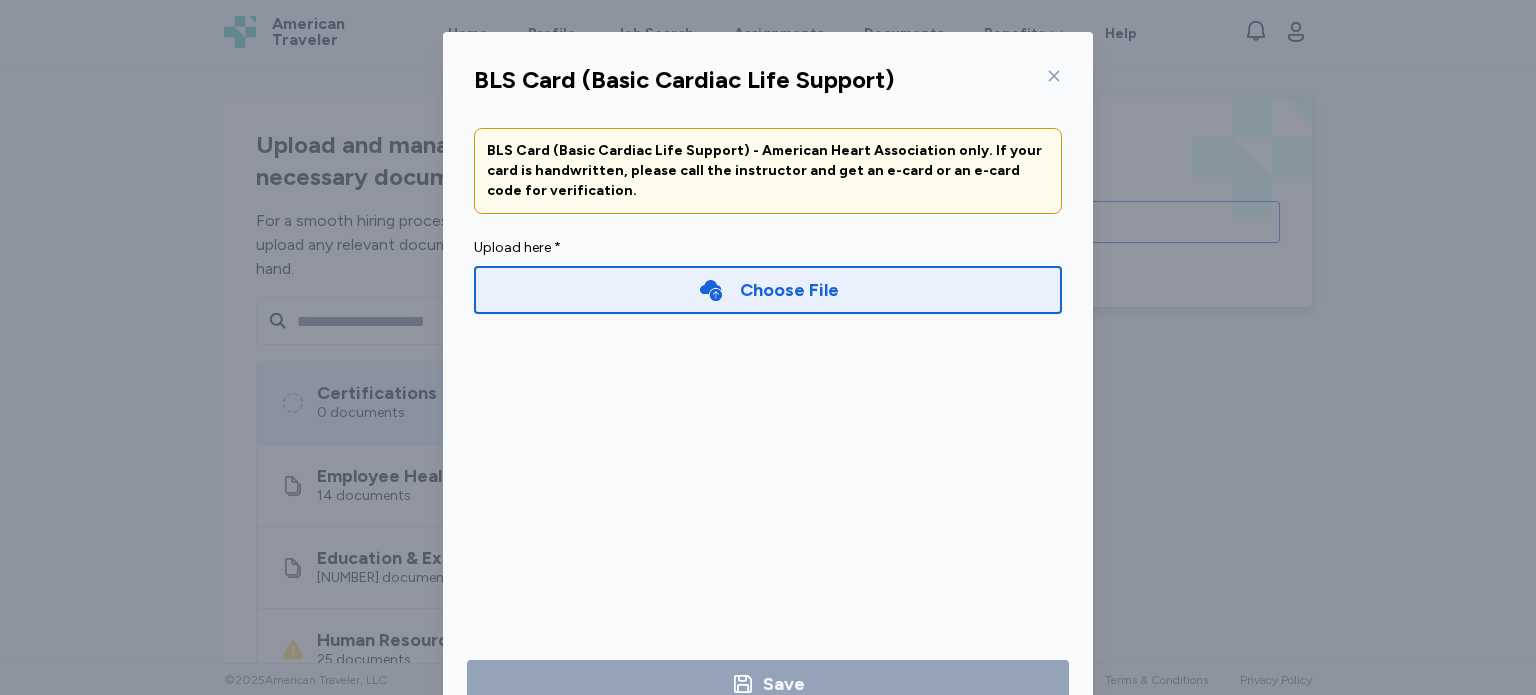 click on "Choose File" at bounding box center [789, 290] 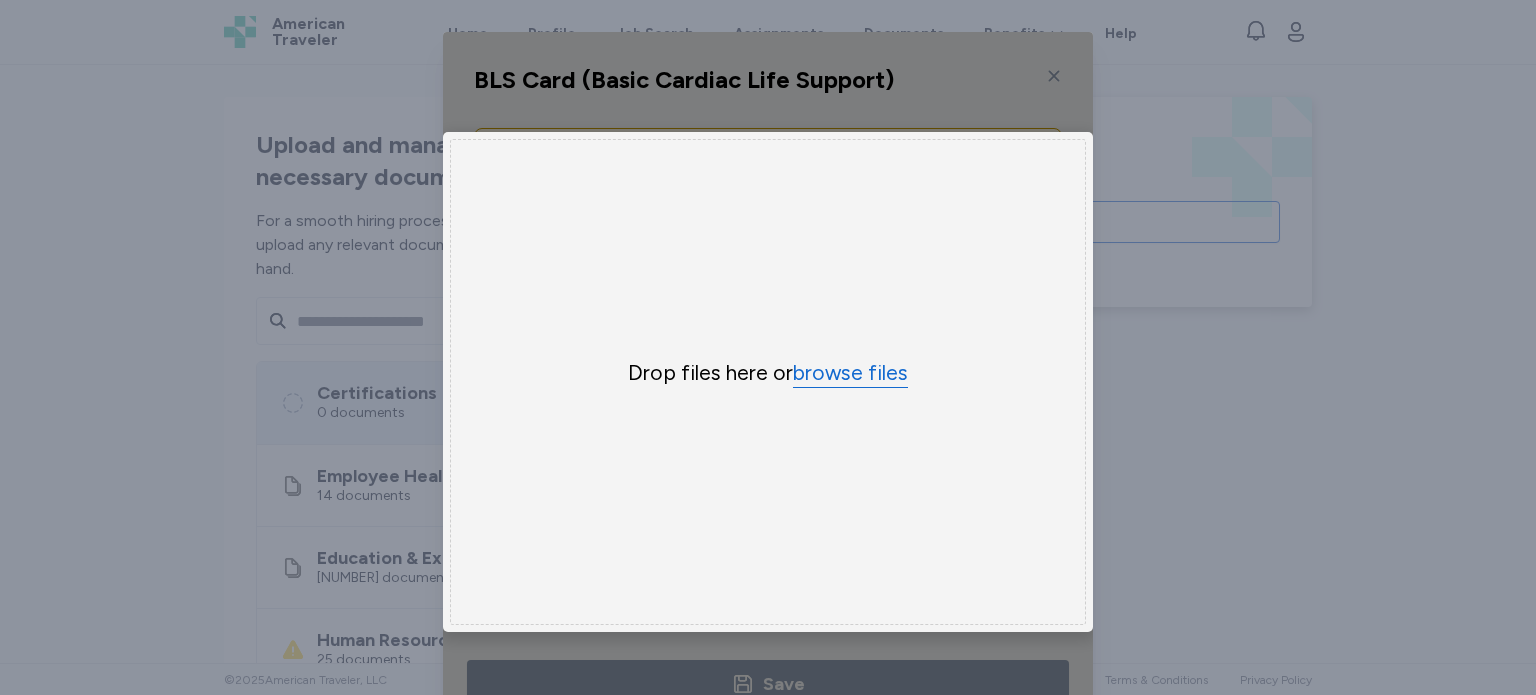 click on "browse files" at bounding box center [850, 373] 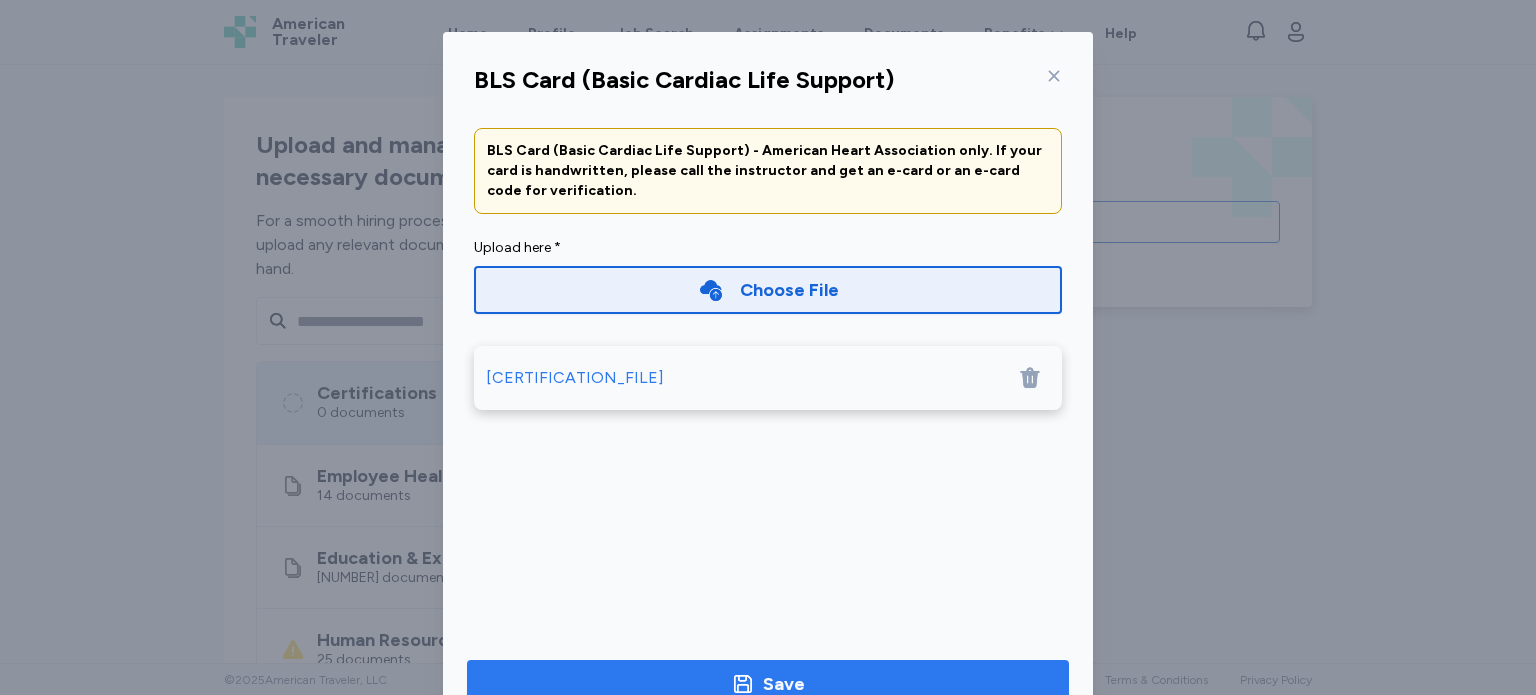 click on "Save" at bounding box center (784, 684) 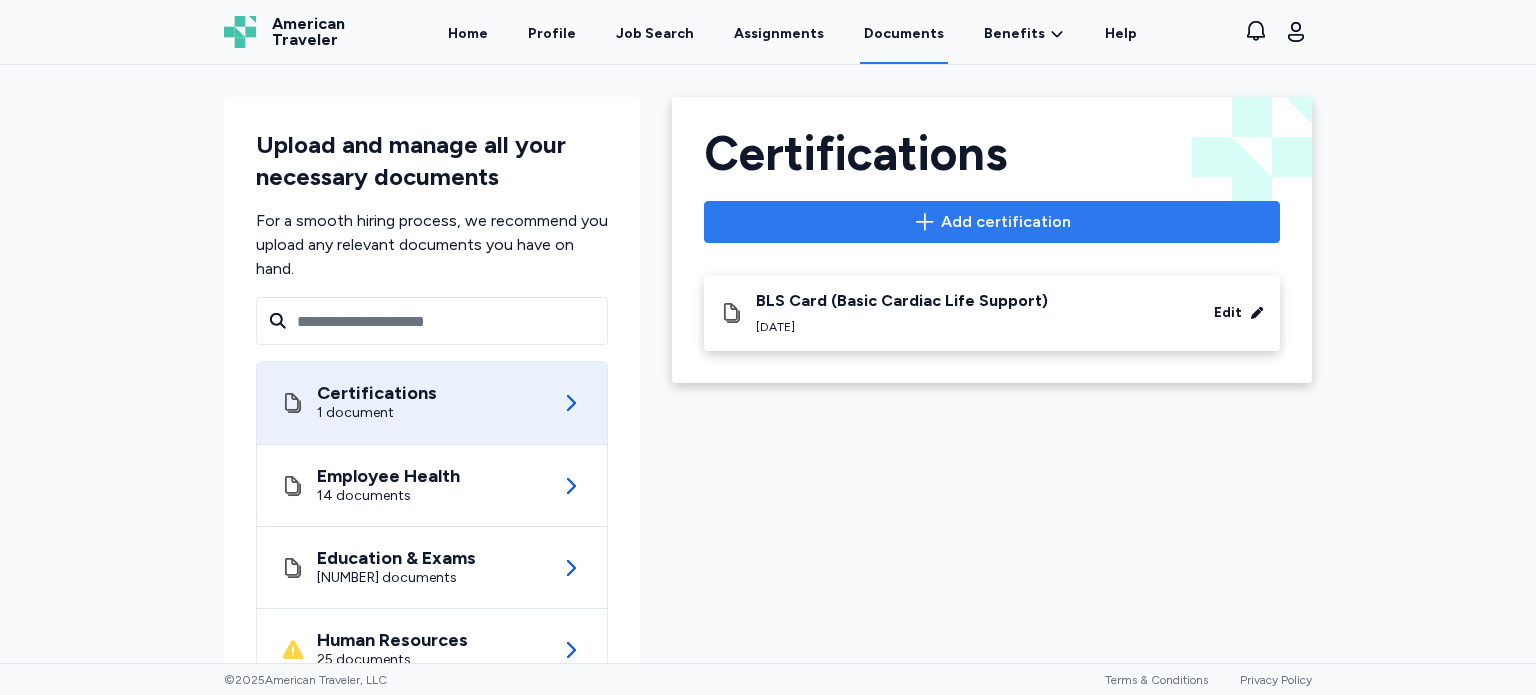 click on "Add certification" at bounding box center (1006, 222) 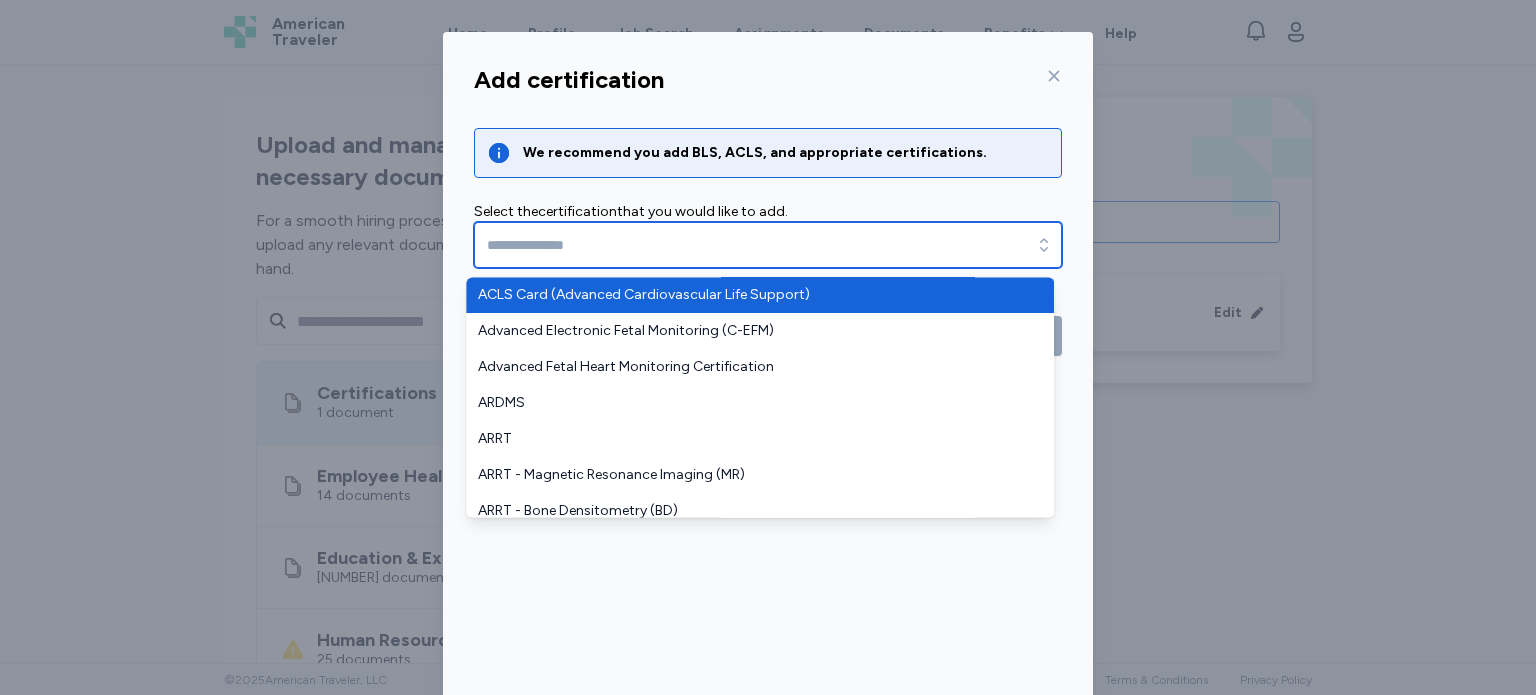 click at bounding box center [768, 245] 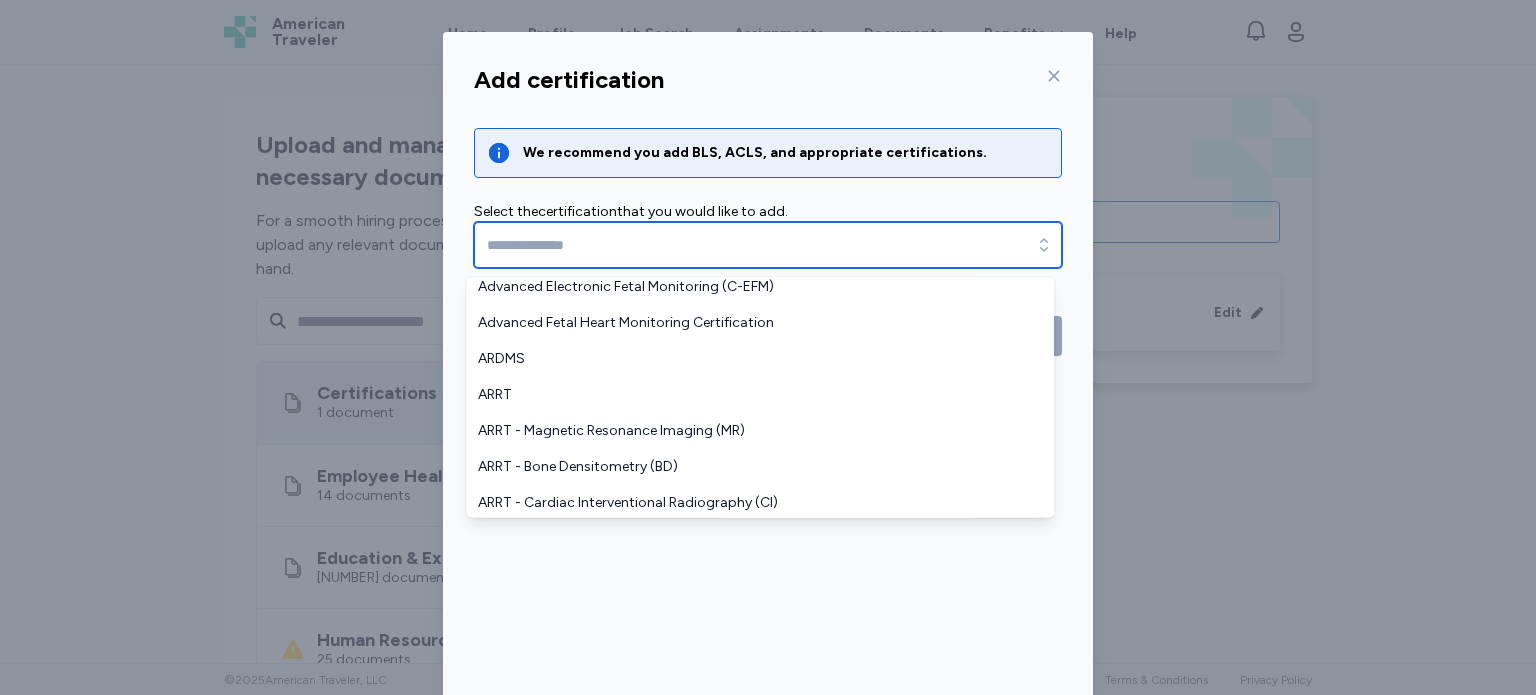 scroll, scrollTop: 0, scrollLeft: 0, axis: both 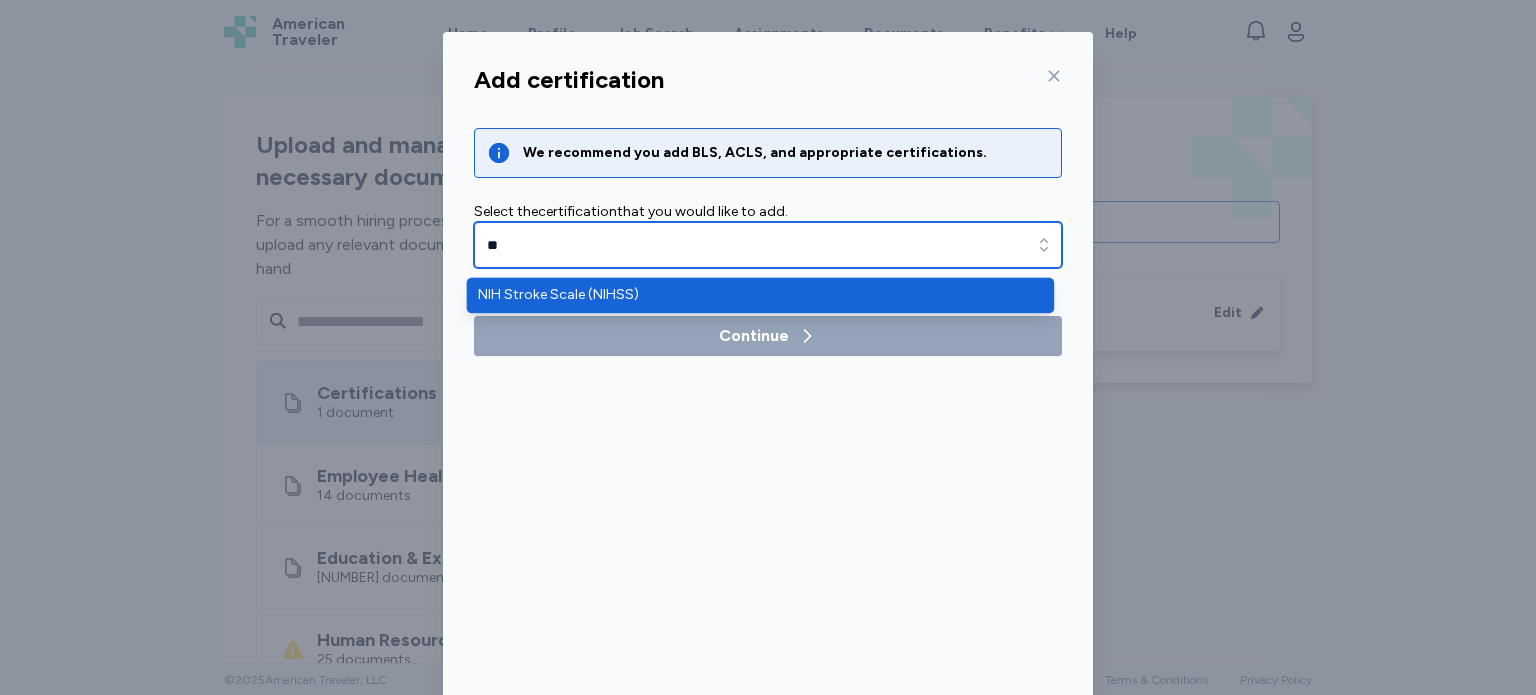 type on "*" 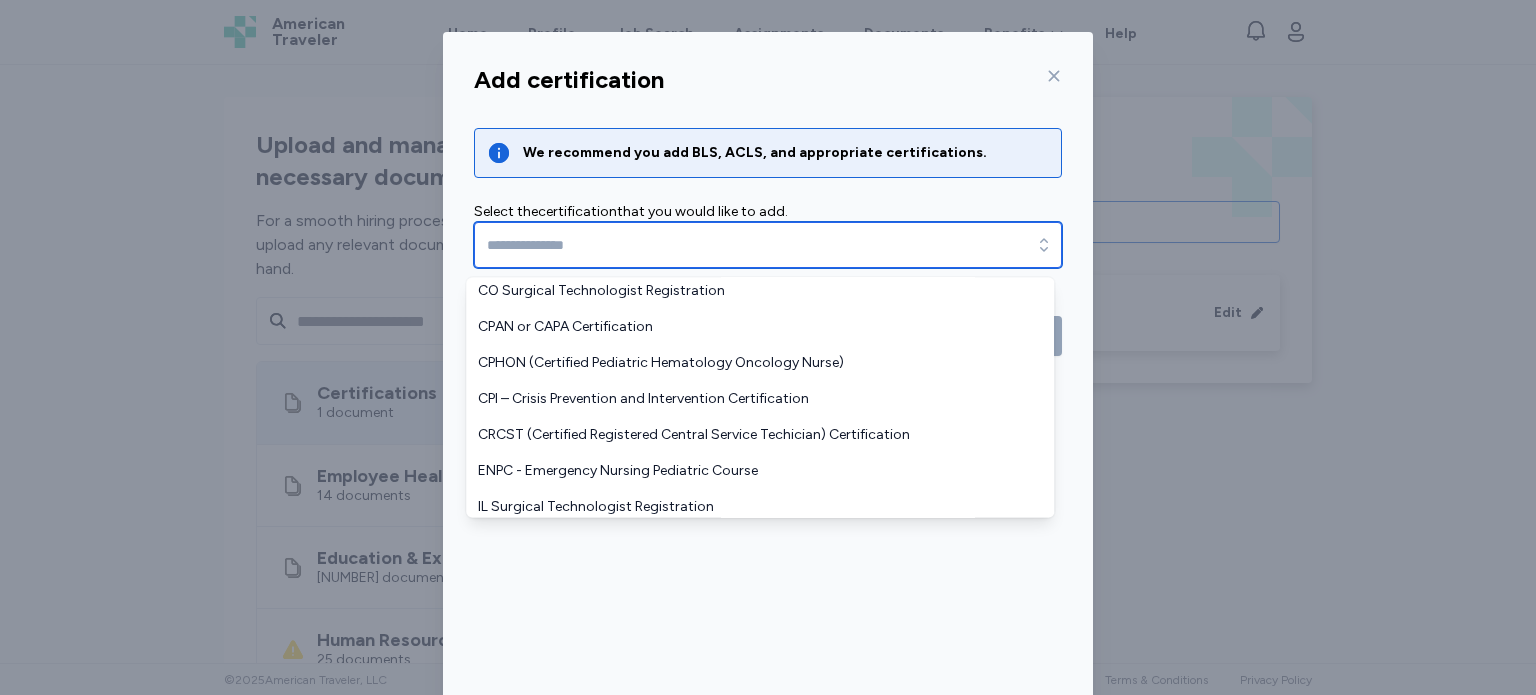 scroll, scrollTop: 978, scrollLeft: 0, axis: vertical 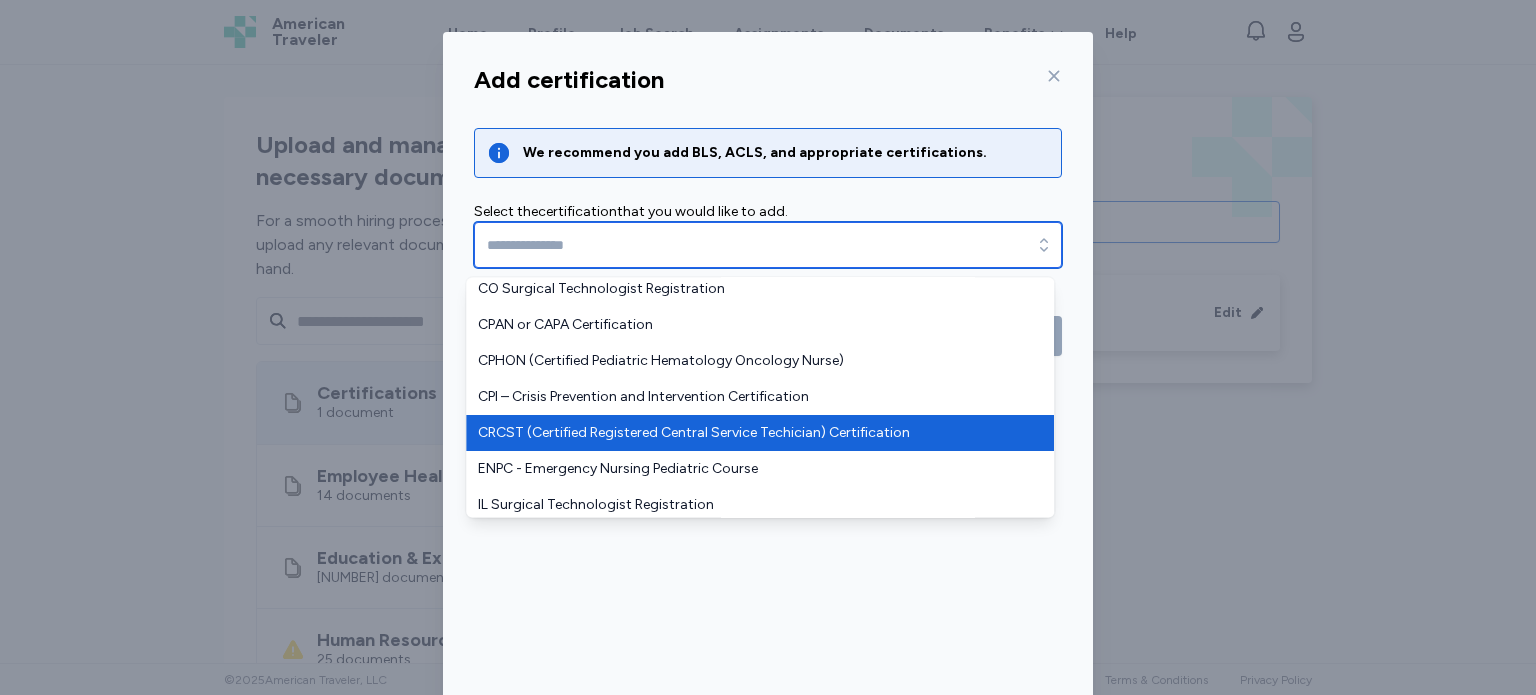 type on "**********" 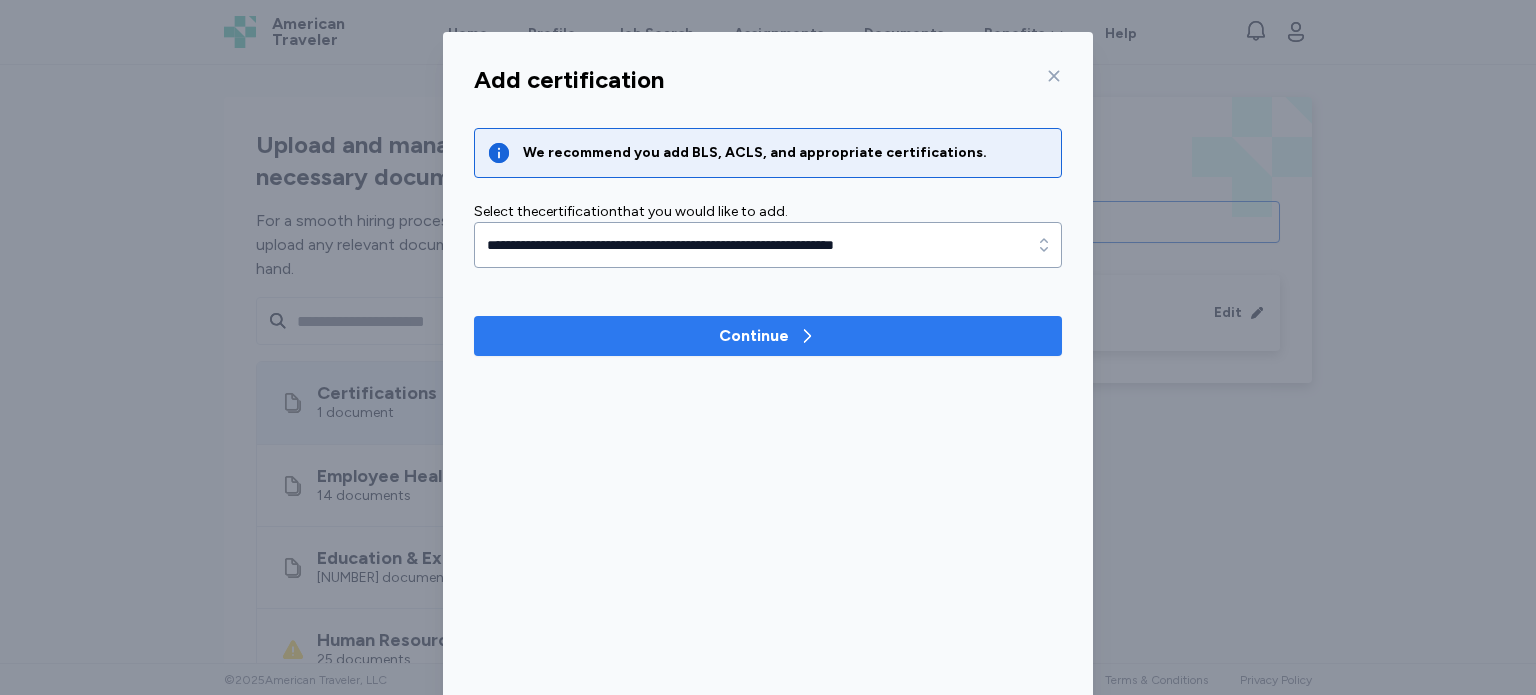 click on "Continue" at bounding box center (754, 336) 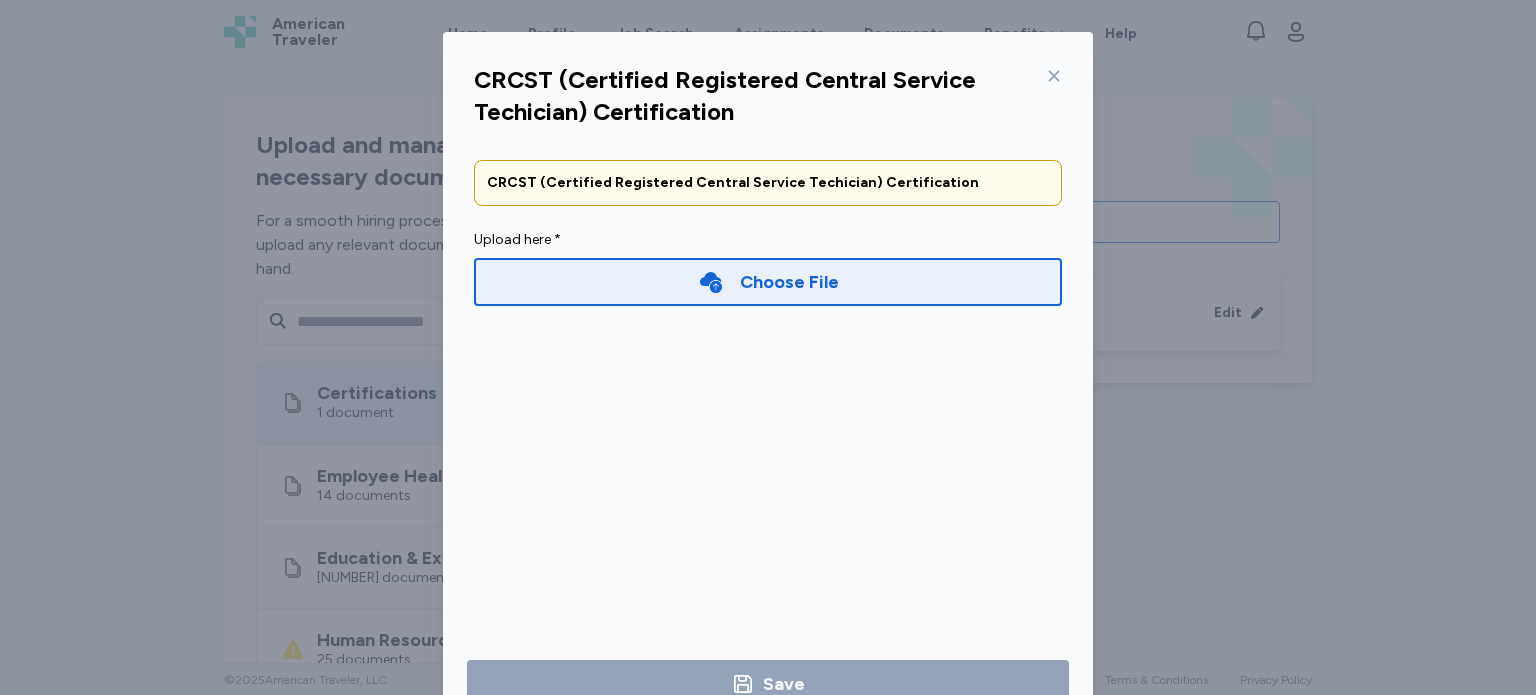 click on "Choose File" at bounding box center [789, 282] 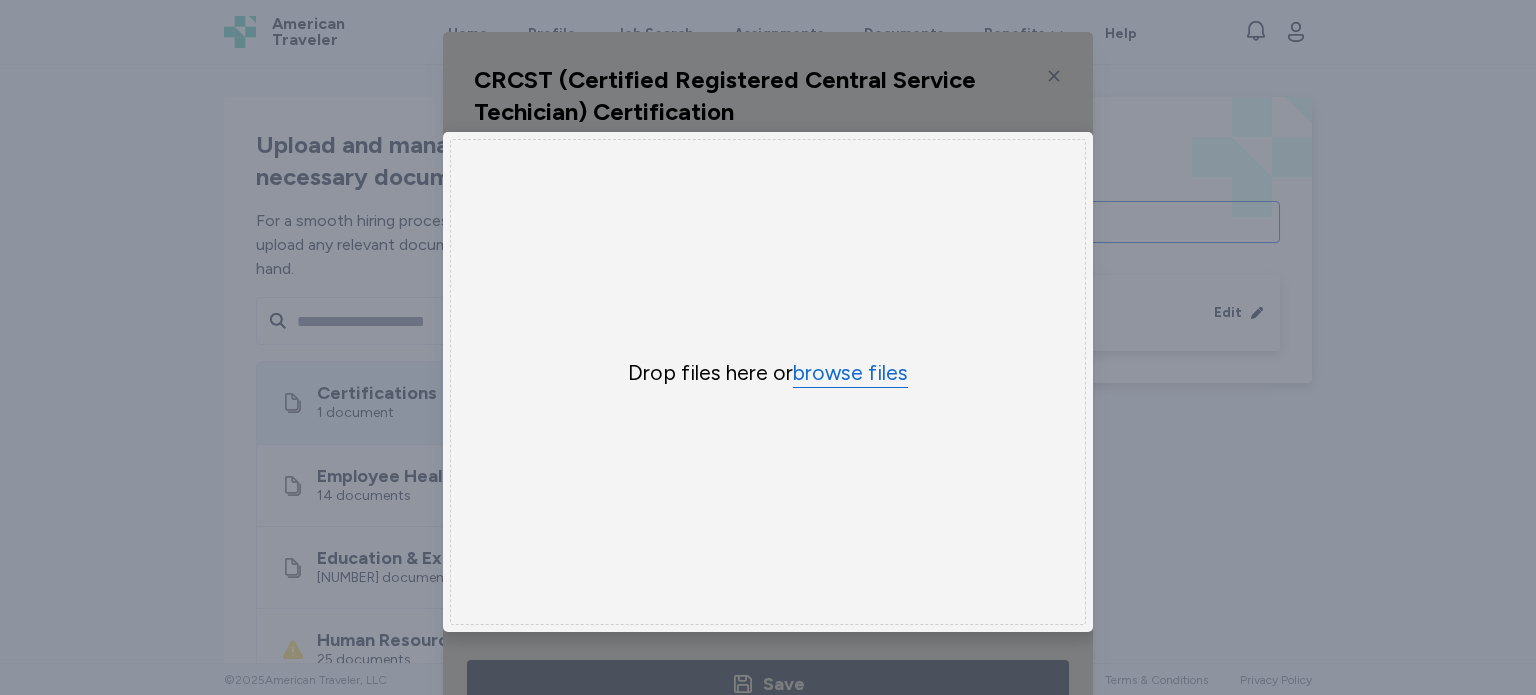 click on "browse files" at bounding box center [850, 373] 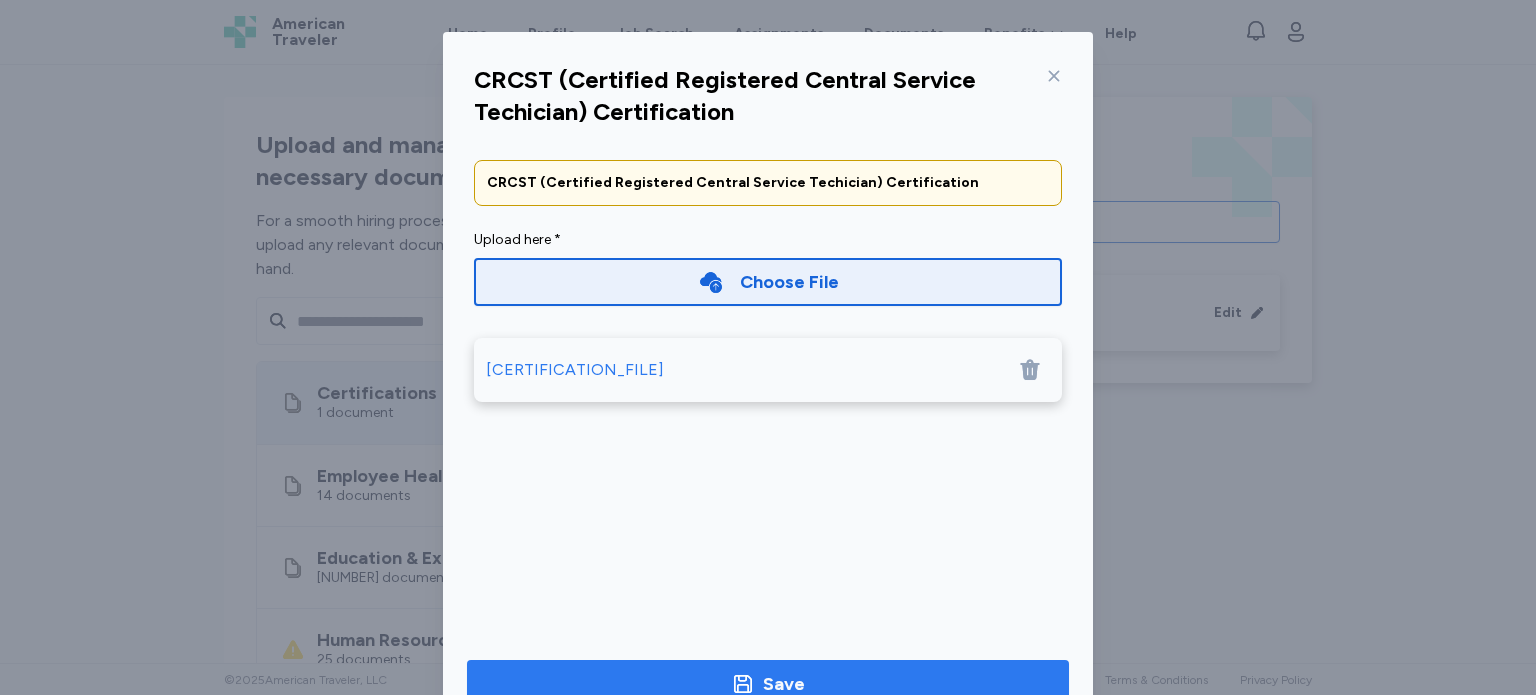 click on "Save" at bounding box center (784, 684) 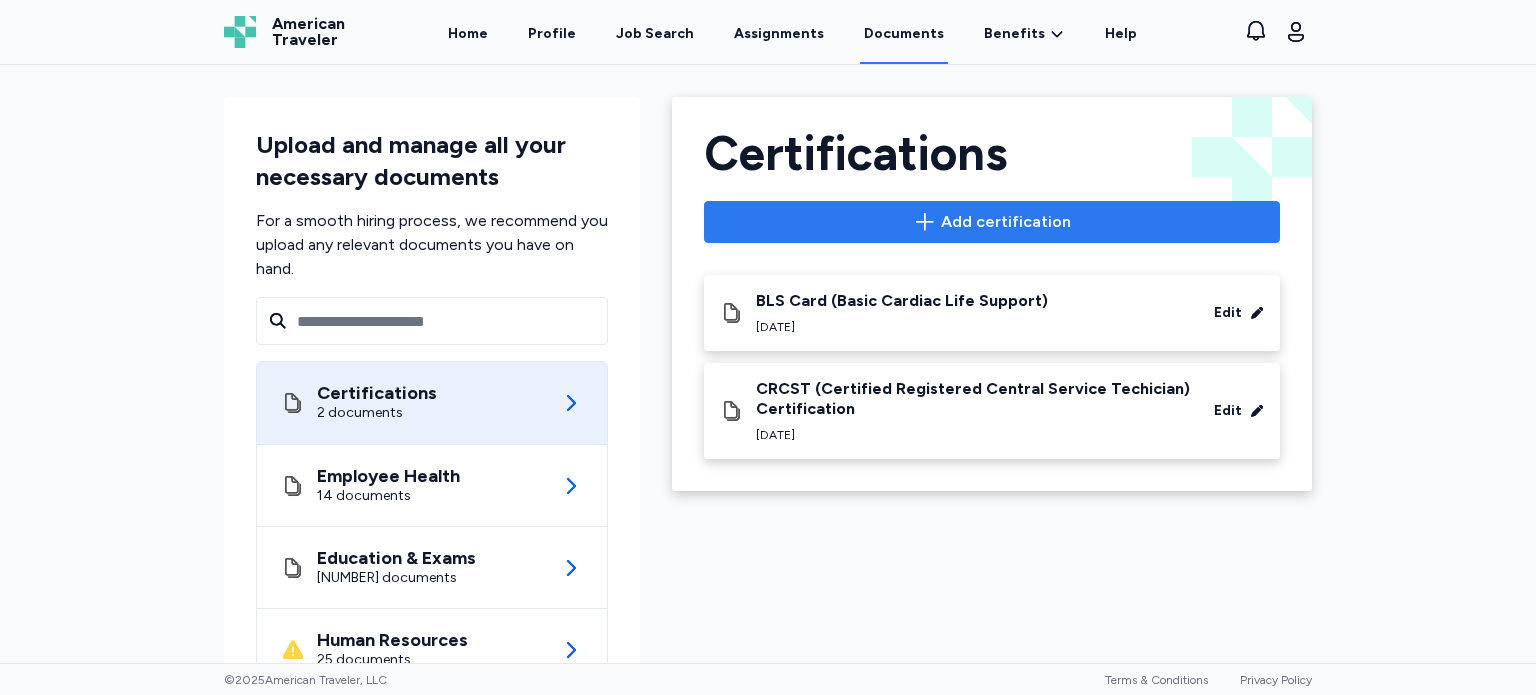 click on "Add certification" at bounding box center (1006, 222) 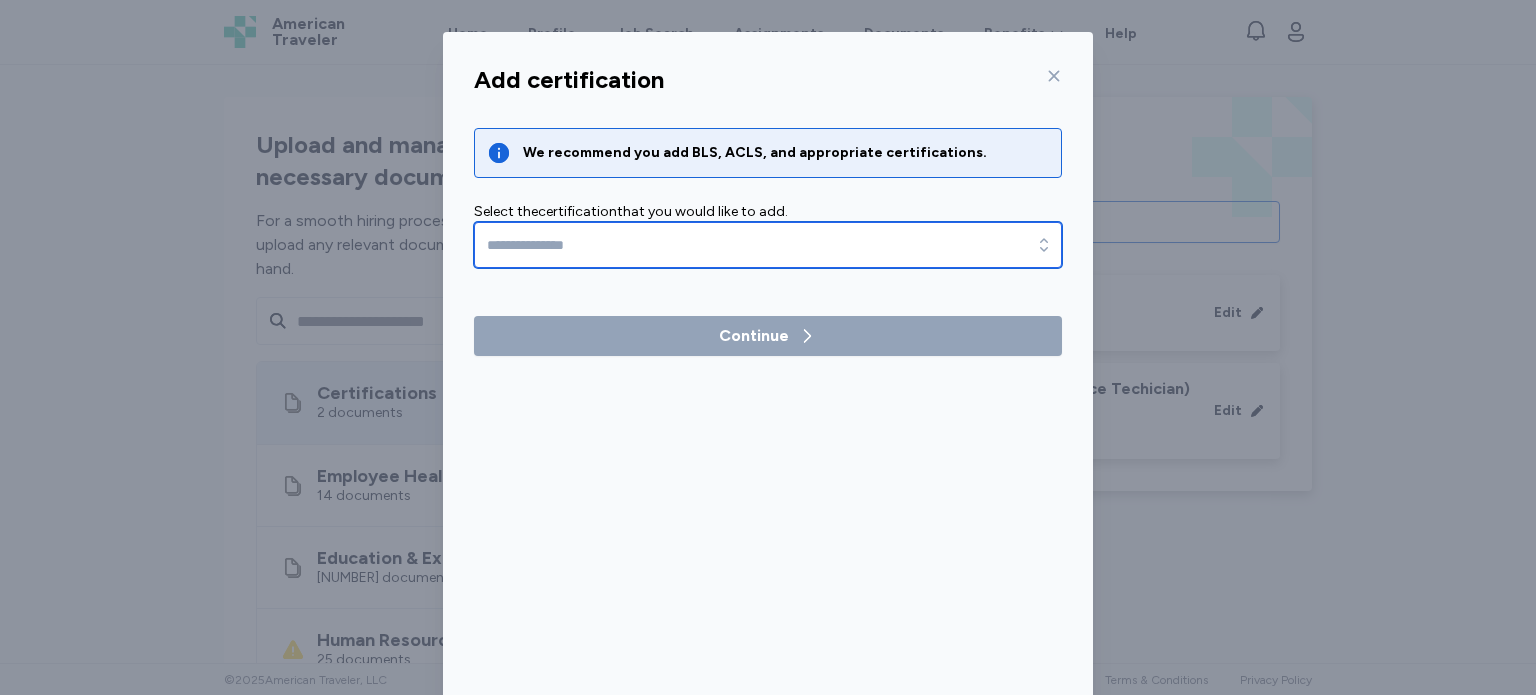 click at bounding box center [768, 245] 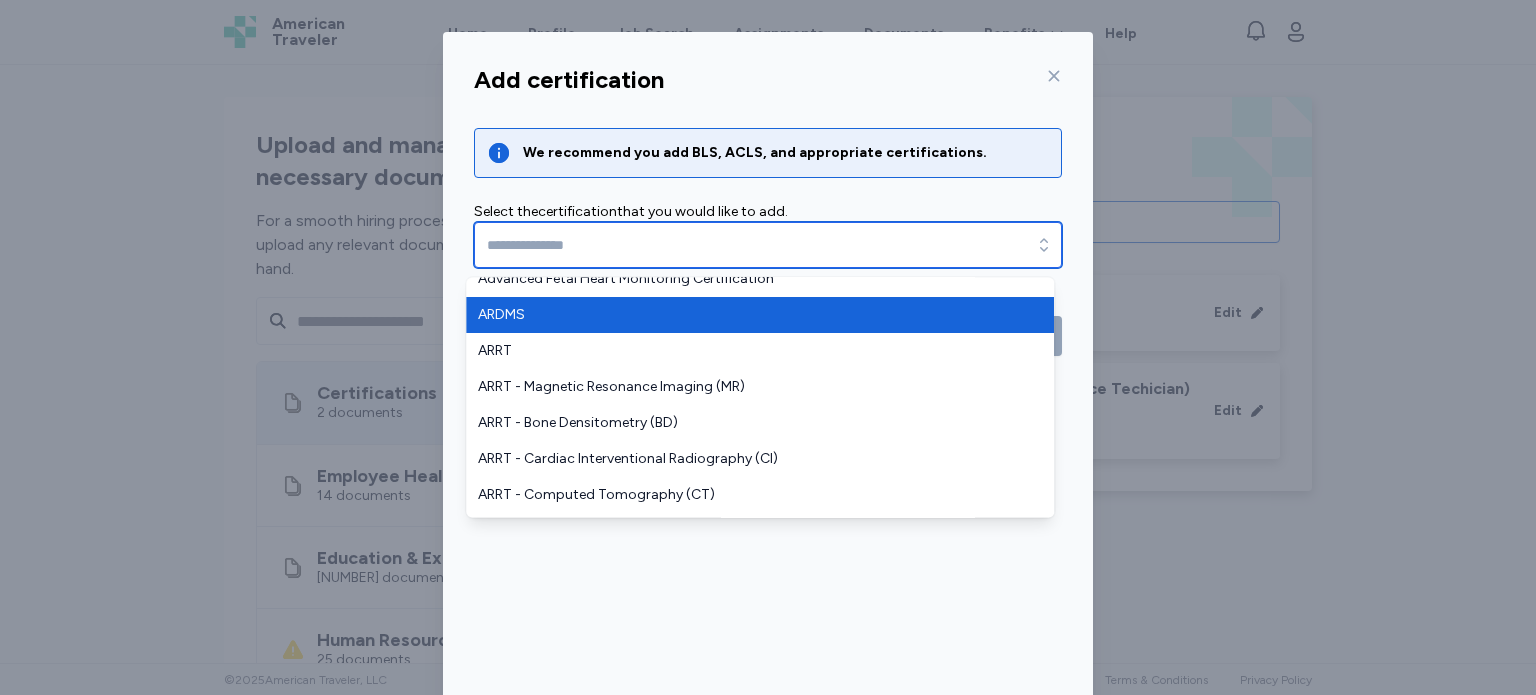 scroll, scrollTop: 0, scrollLeft: 0, axis: both 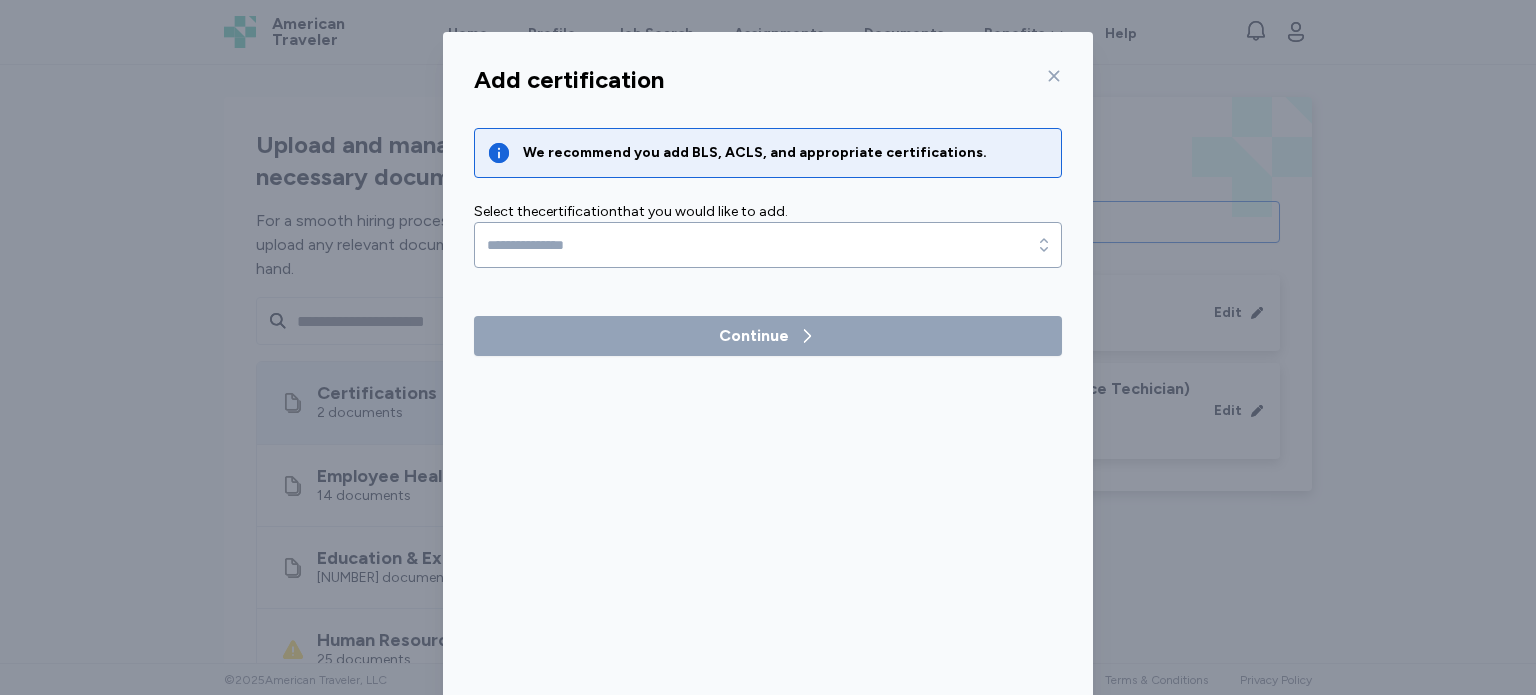 click on "[CERTIFICATION_ACTION]" at bounding box center (768, 394) 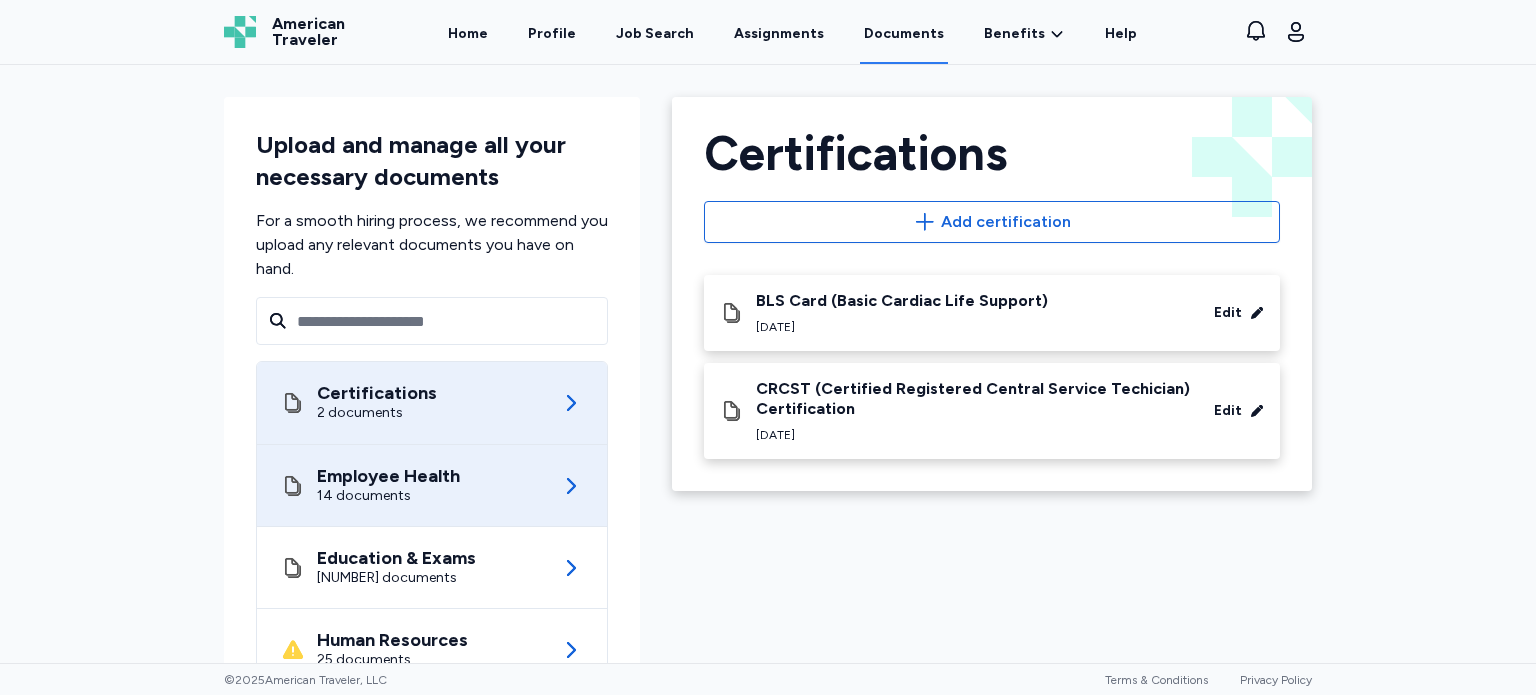 scroll, scrollTop: 157, scrollLeft: 0, axis: vertical 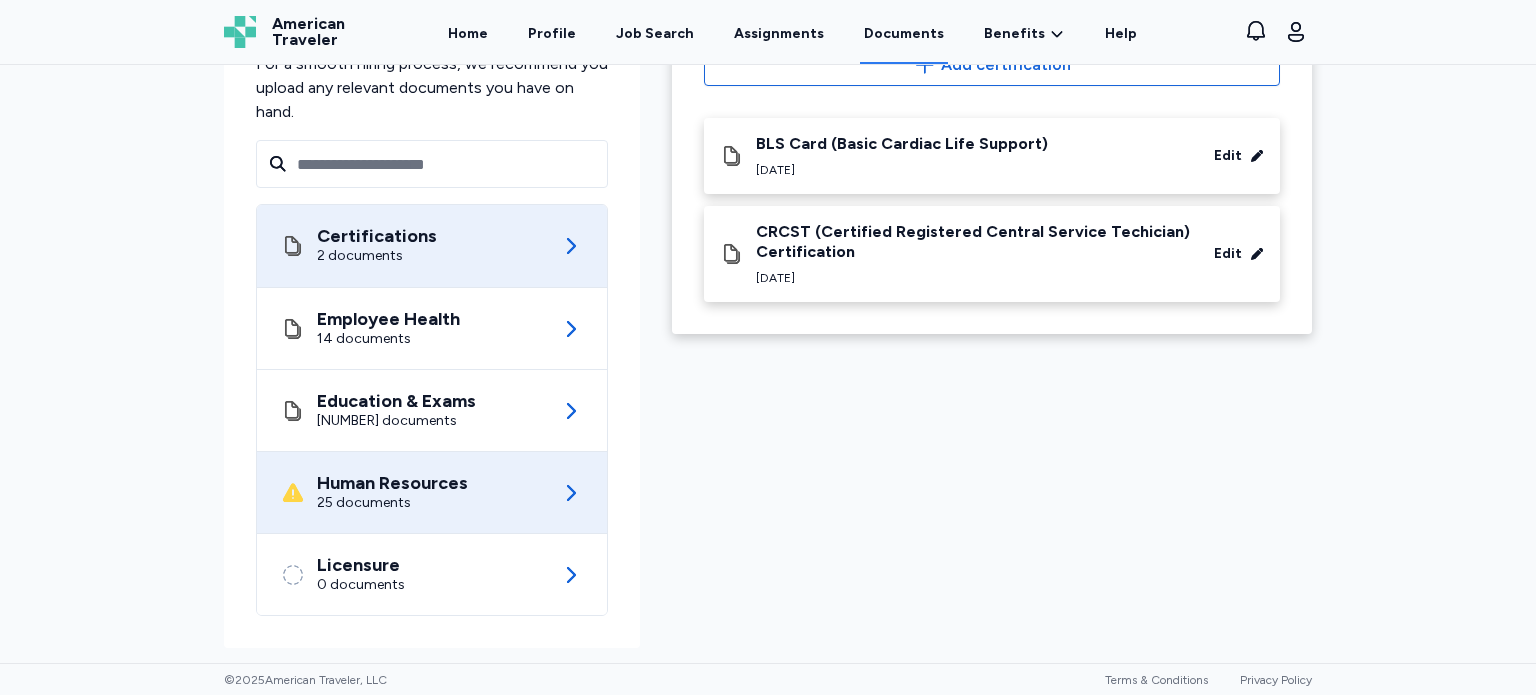 click on "Human Resources" at bounding box center (392, 483) 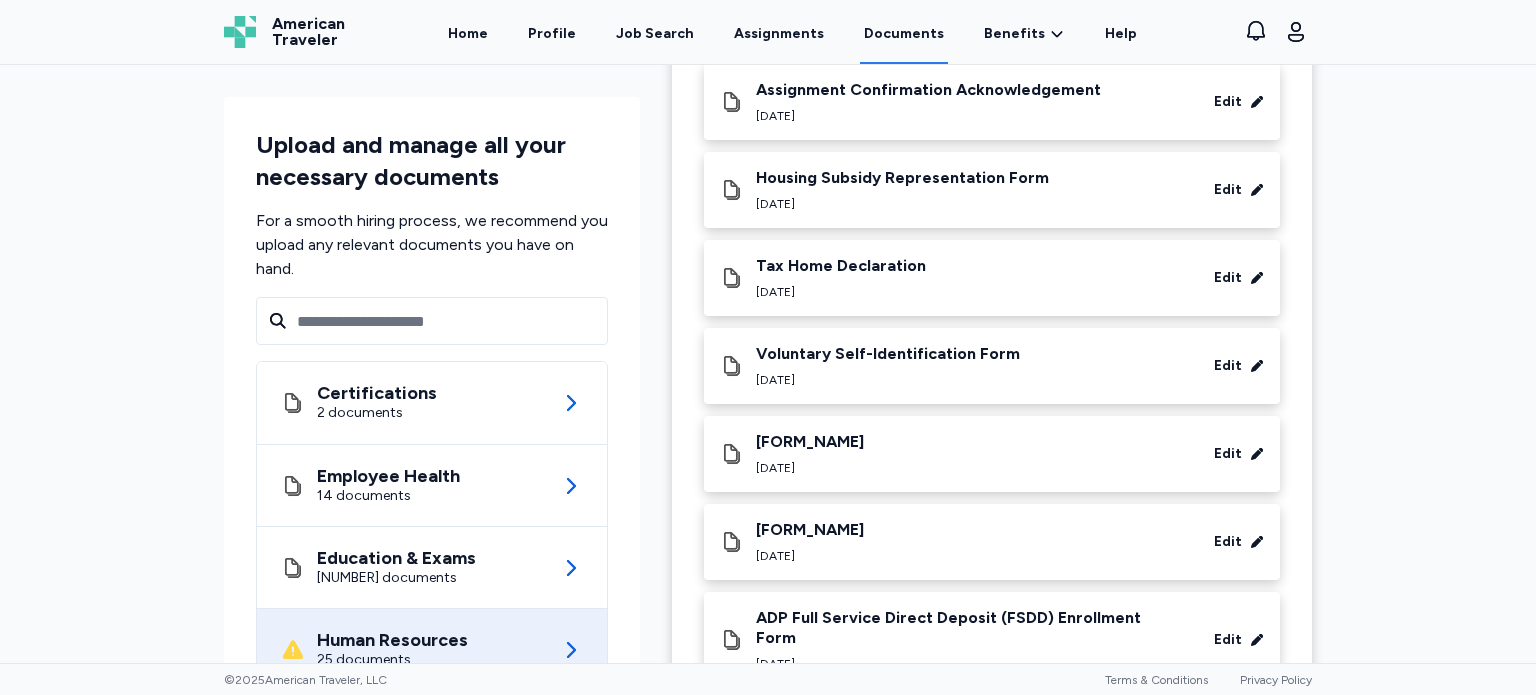 scroll, scrollTop: 0, scrollLeft: 0, axis: both 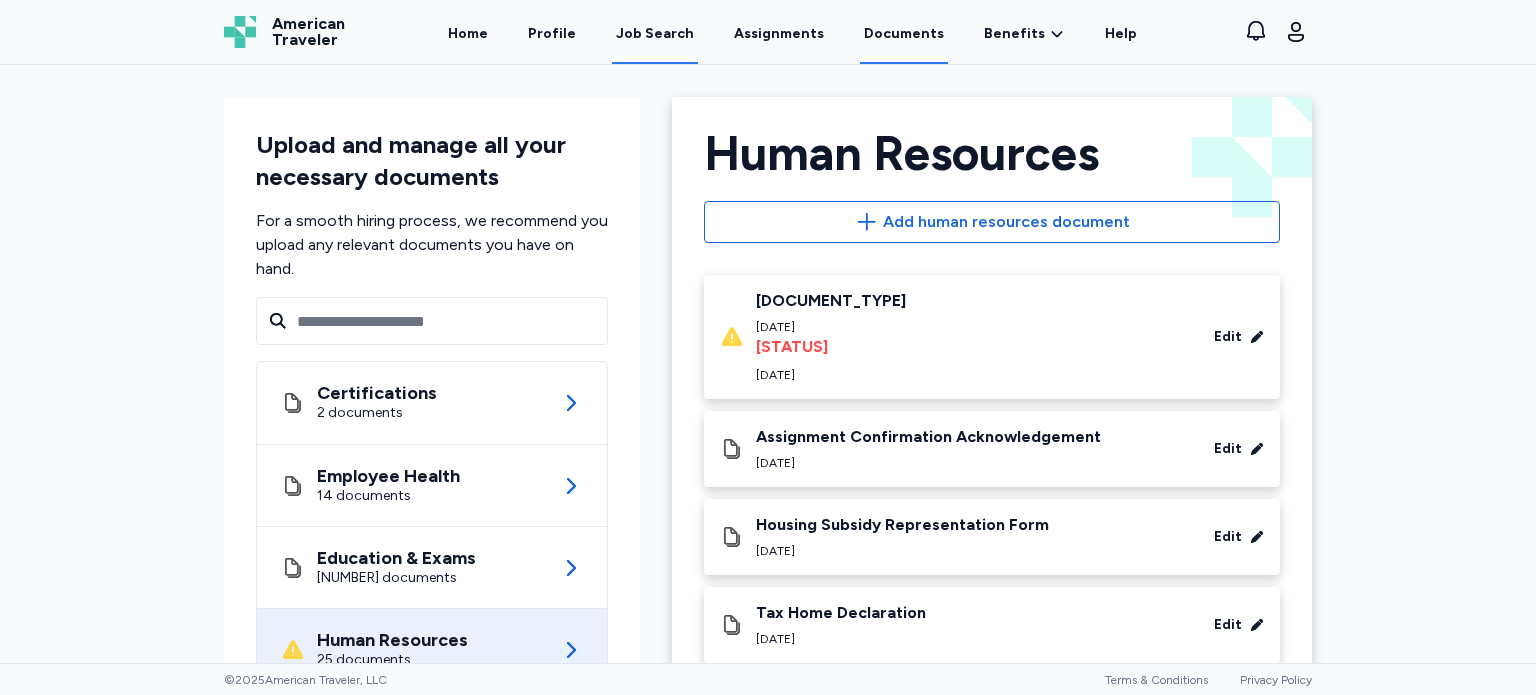 click on "Job Search" at bounding box center [655, 34] 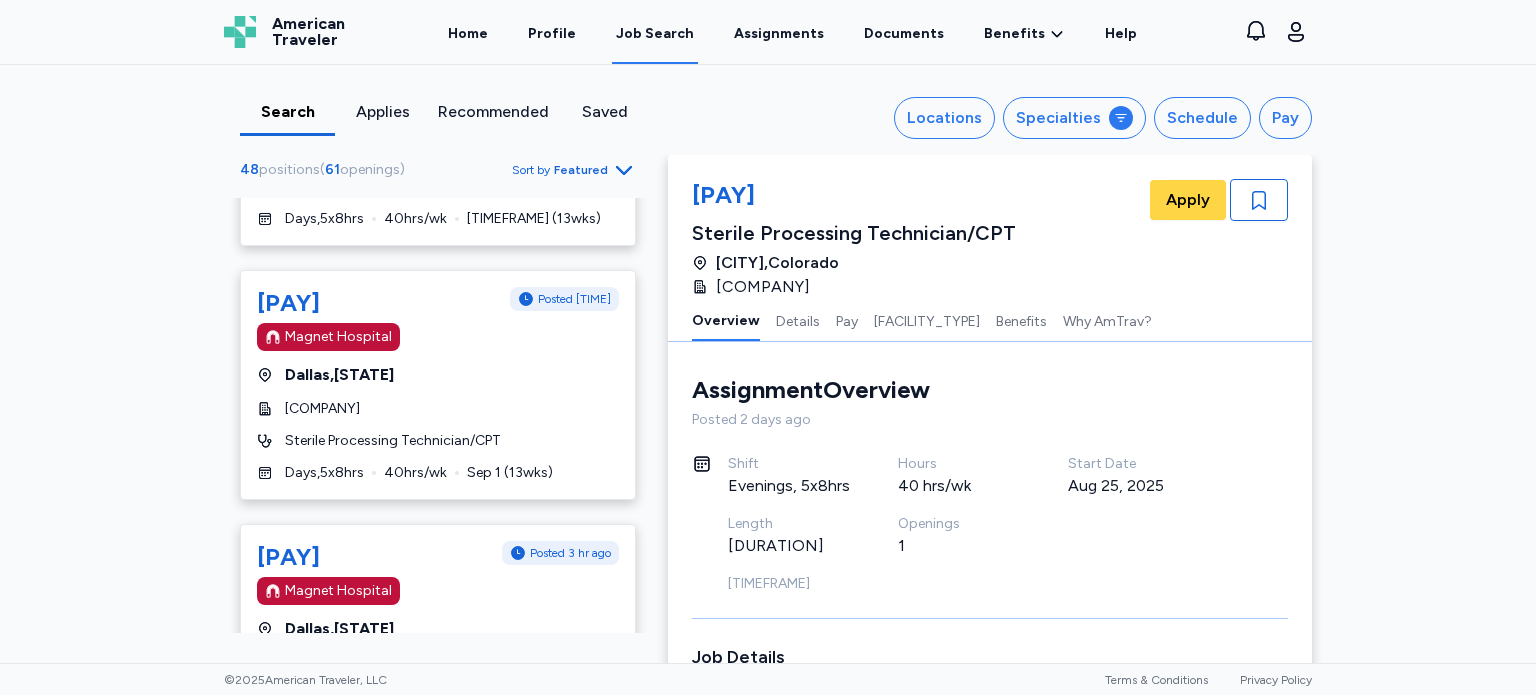 scroll, scrollTop: 2324, scrollLeft: 0, axis: vertical 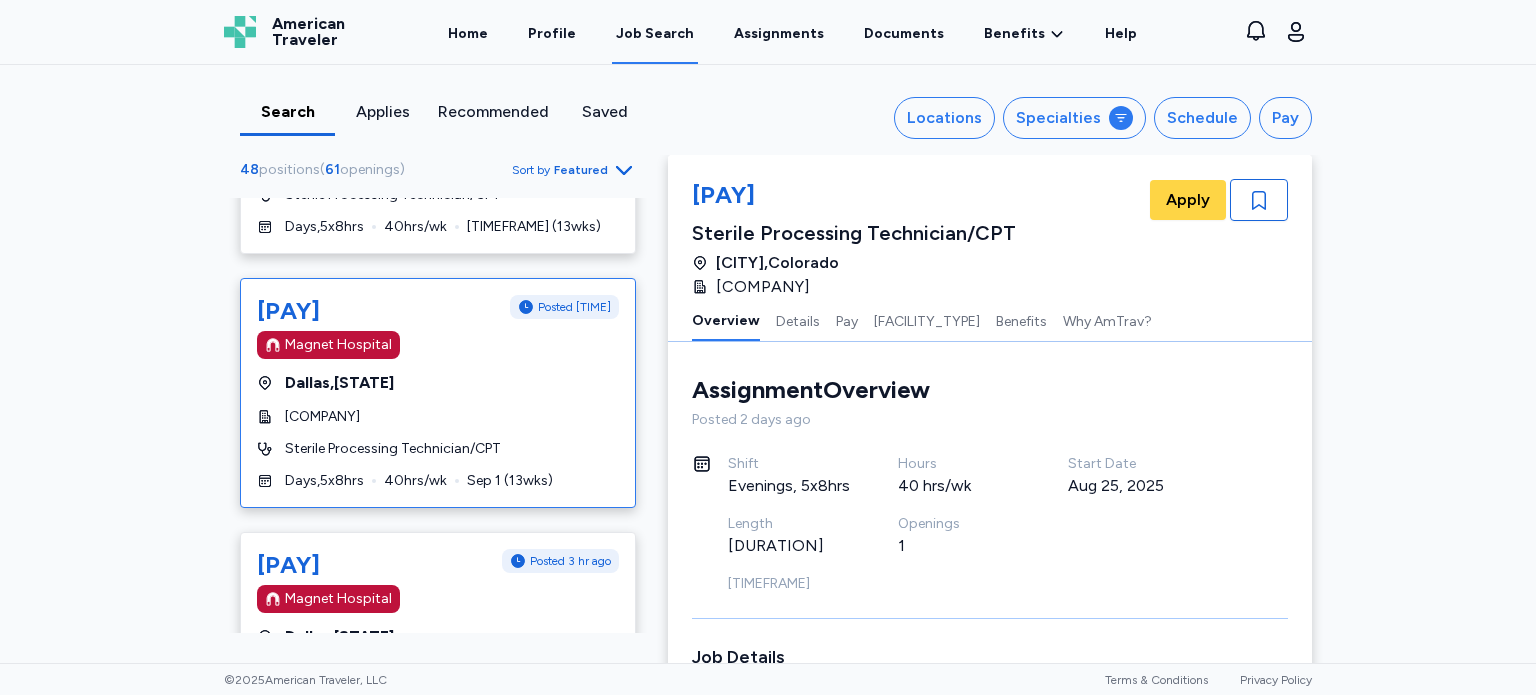 click on "[CITY], [STATE]" at bounding box center (438, 383) 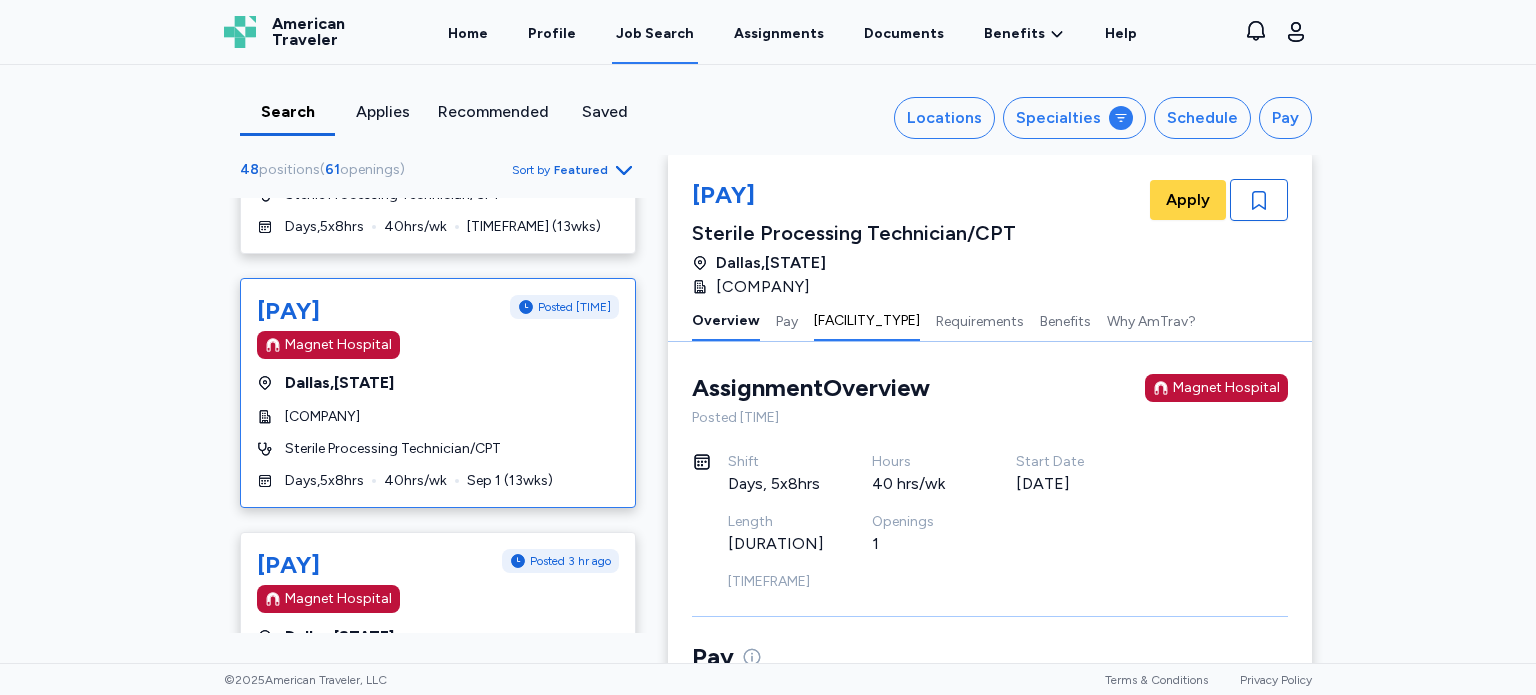 click on "[FACILITY_TYPE]" at bounding box center [867, 320] 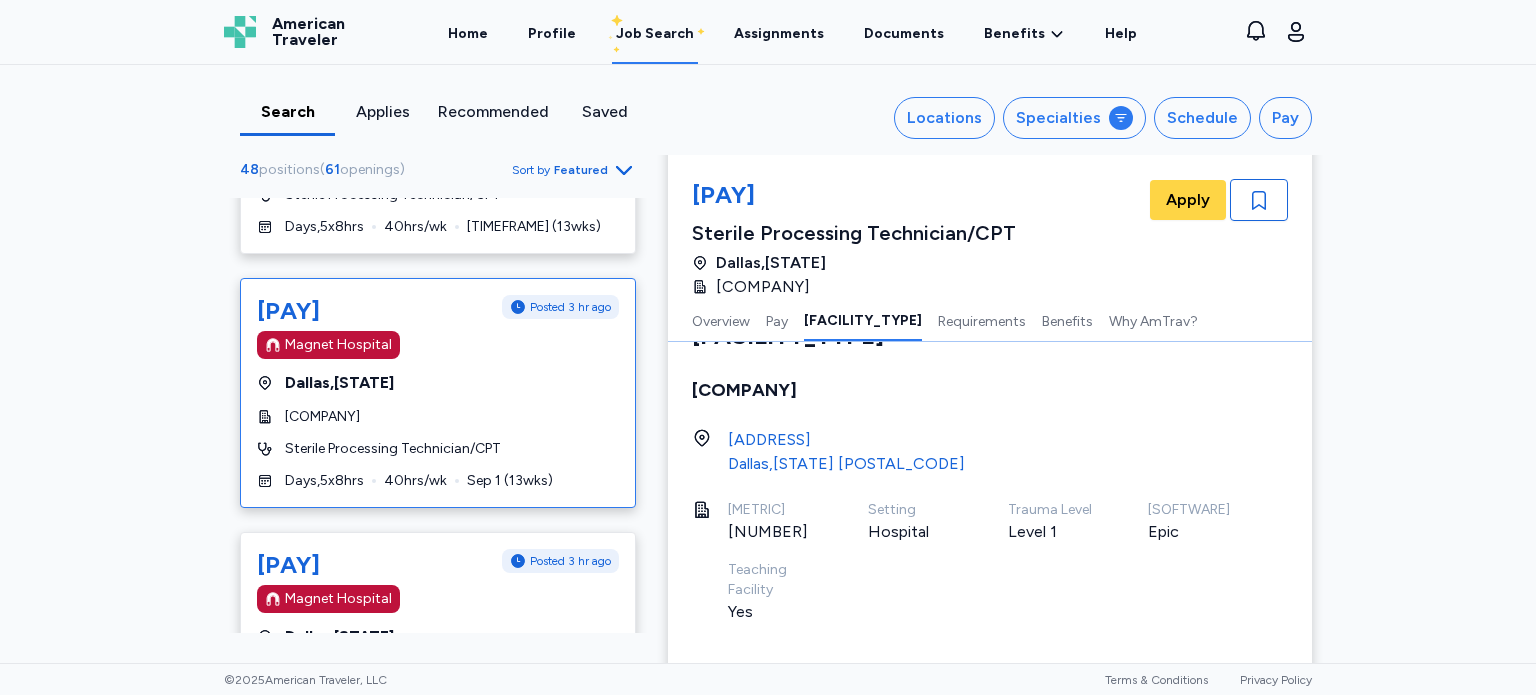 scroll, scrollTop: 1012, scrollLeft: 0, axis: vertical 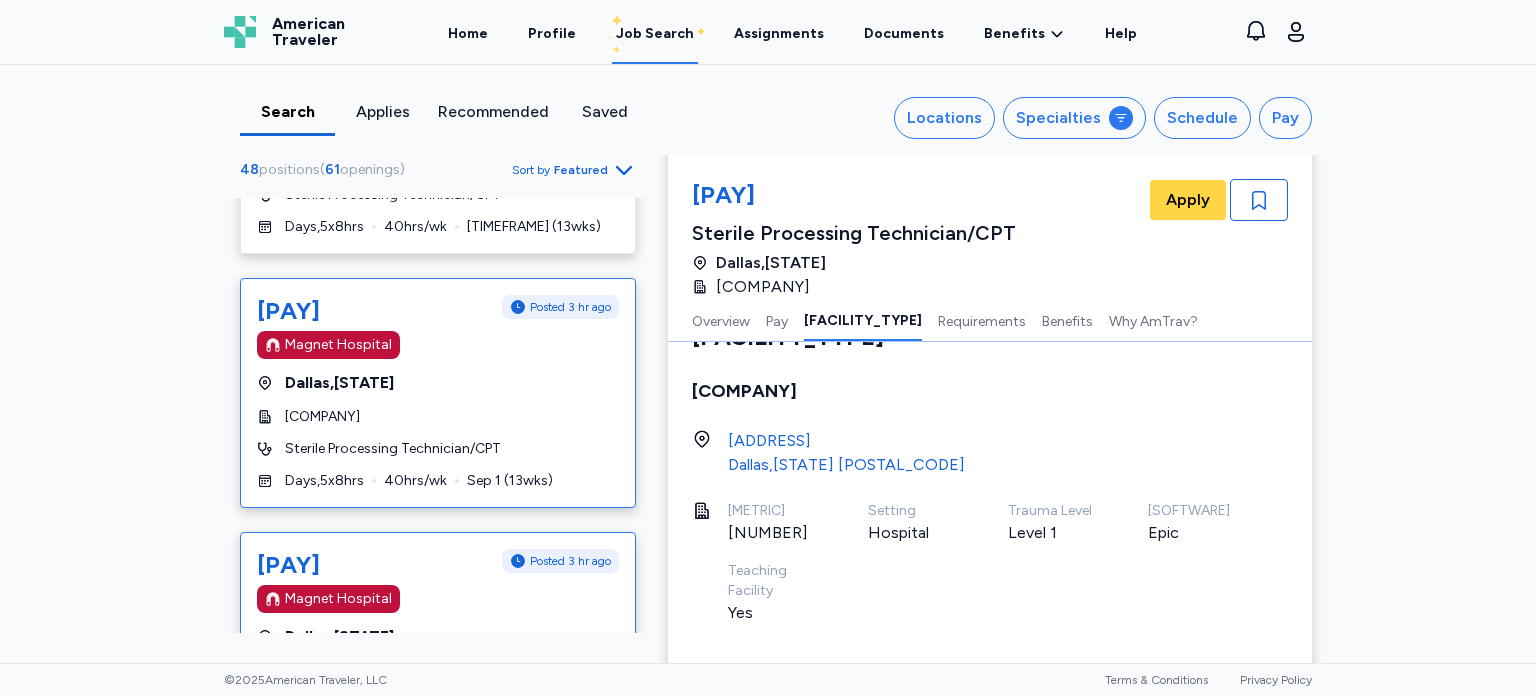 click on "[CITY], [STATE]" at bounding box center (438, 637) 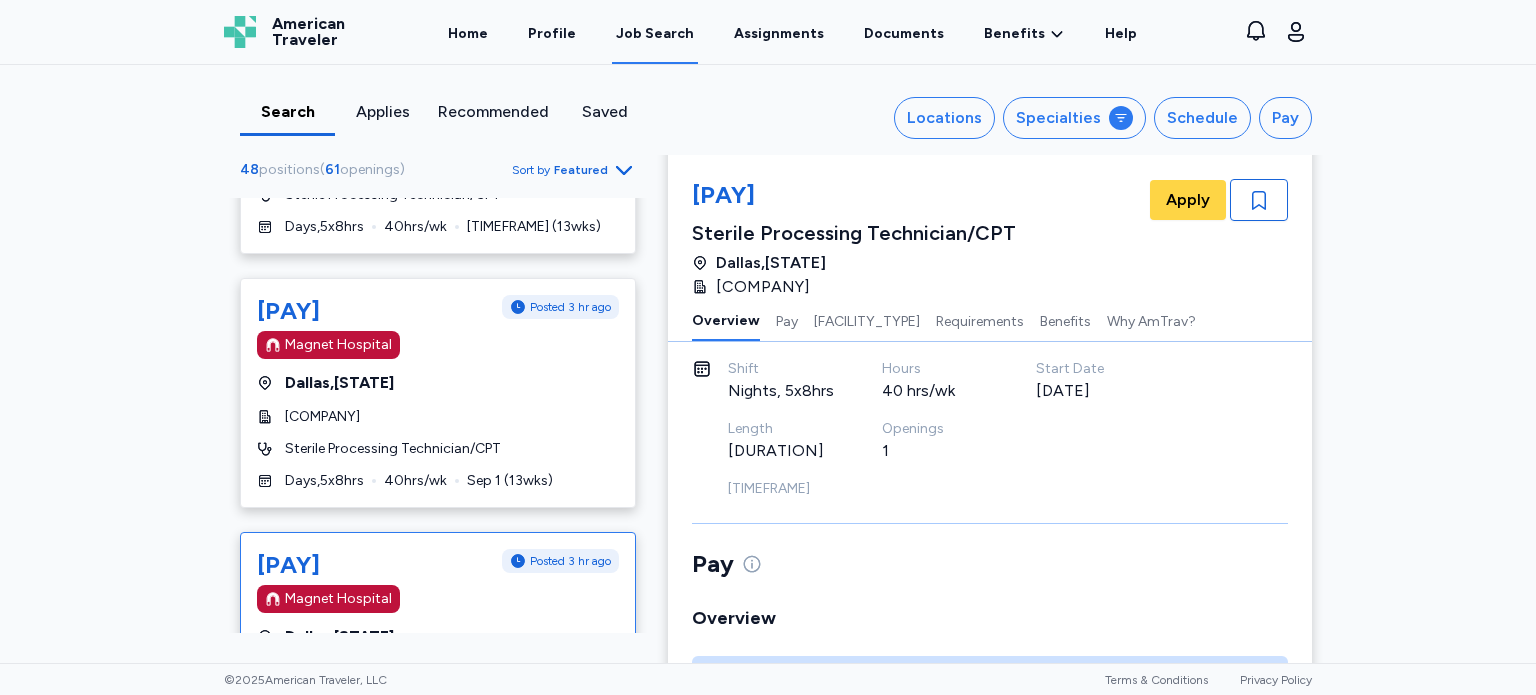 scroll, scrollTop: 0, scrollLeft: 0, axis: both 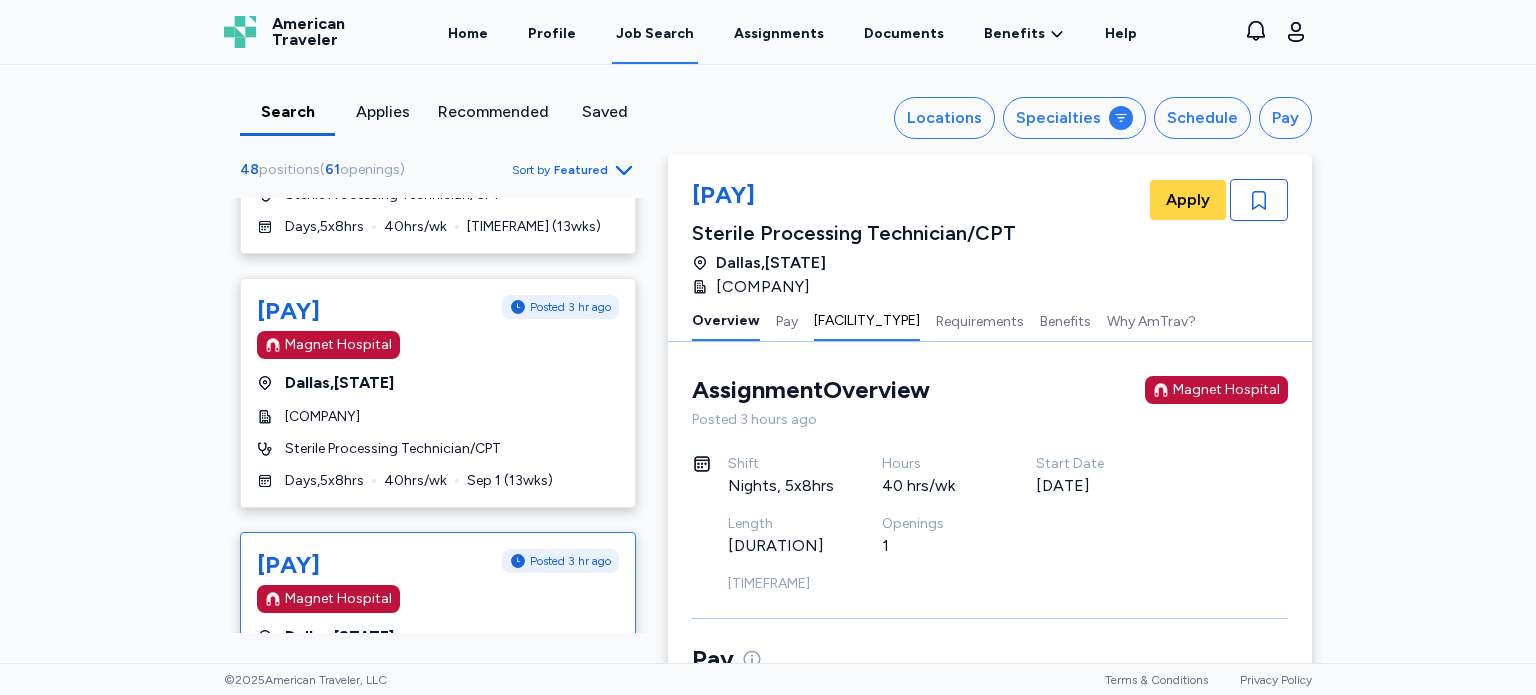 click on "[FACILITY_TYPE]" at bounding box center [867, 320] 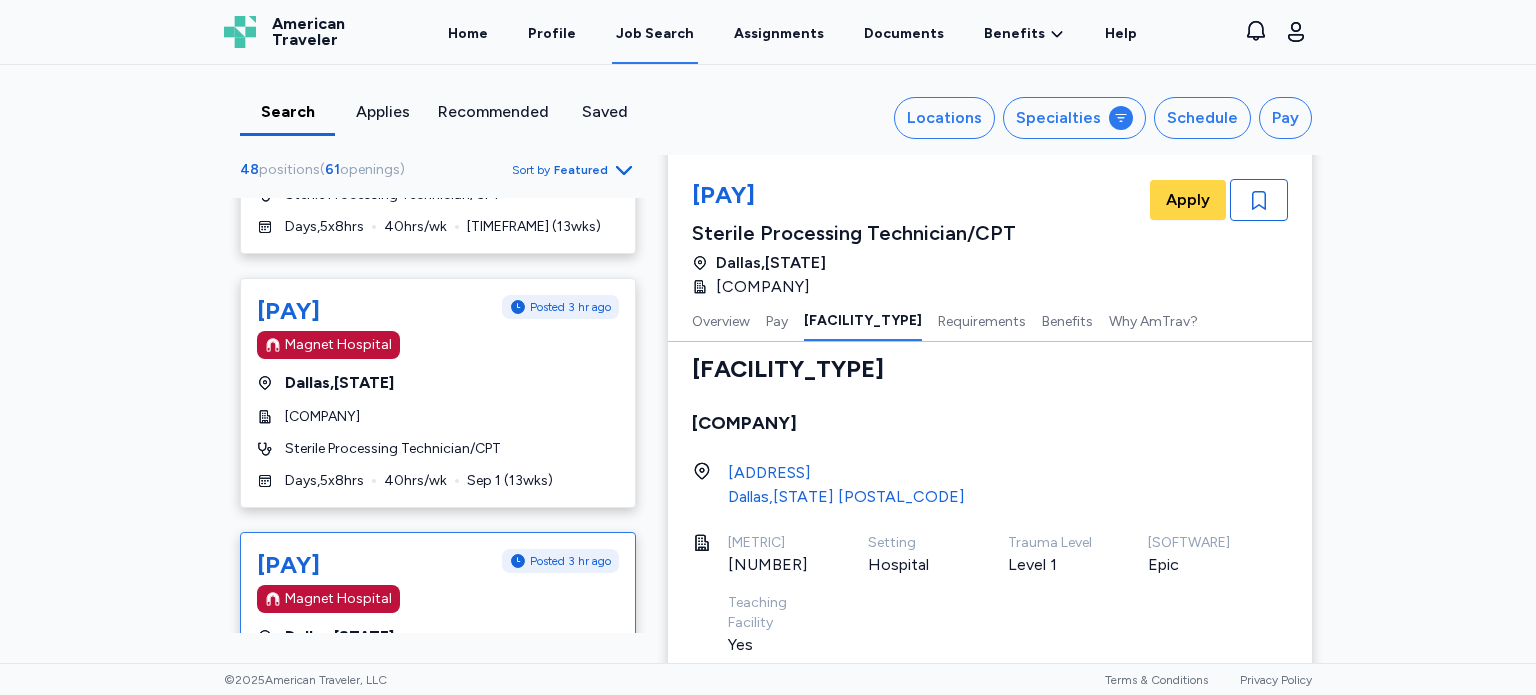 click on "[CITY], [STATE]" at bounding box center [438, 637] 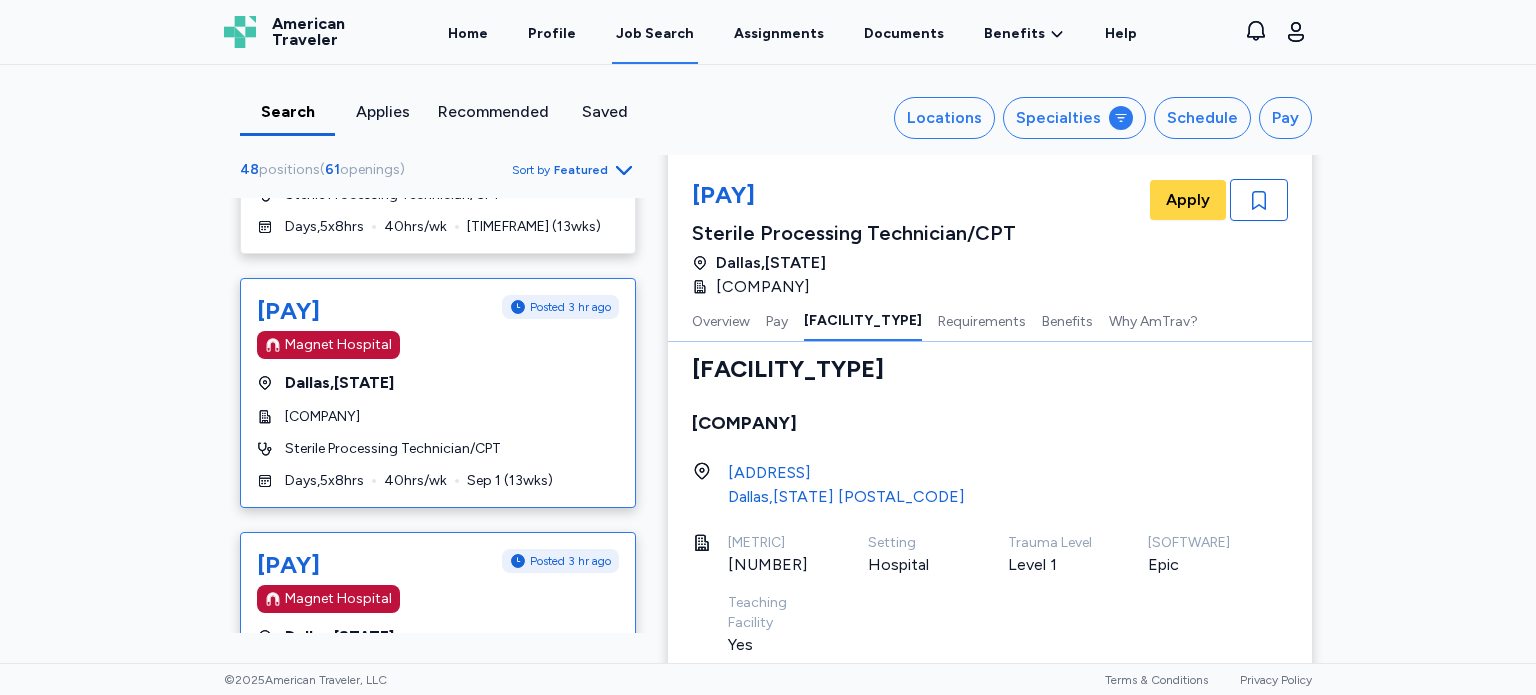 click on "[COMPANY]" at bounding box center (322, 417) 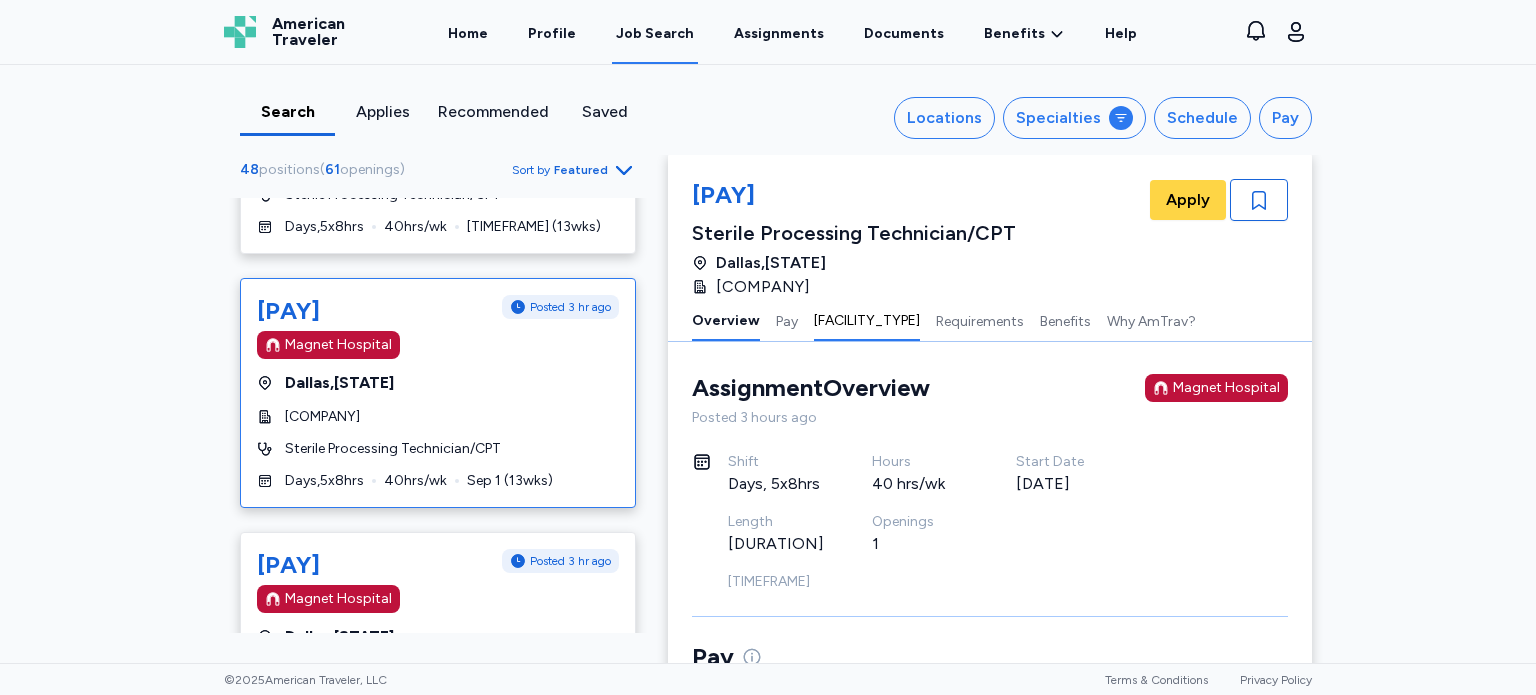 click on "[FACILITY_TYPE]" at bounding box center (867, 320) 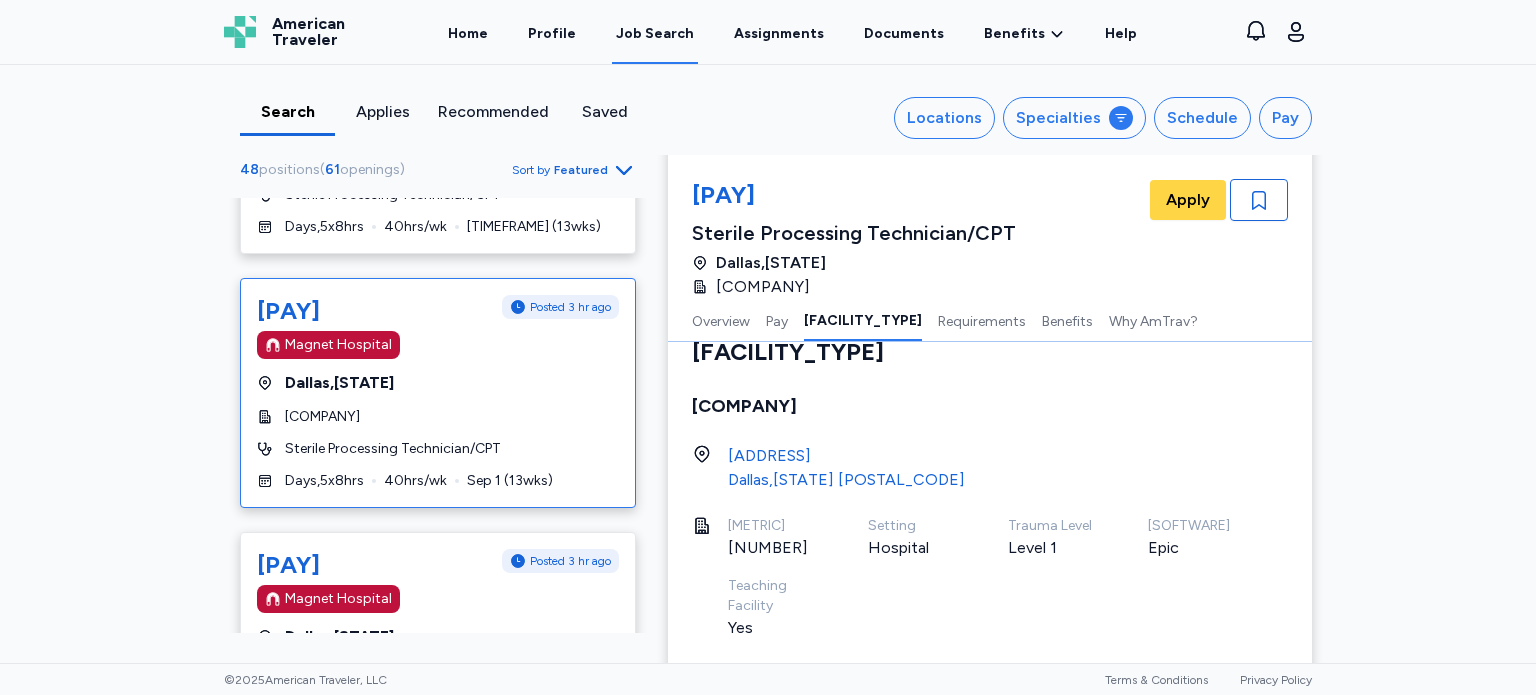 scroll, scrollTop: 999, scrollLeft: 0, axis: vertical 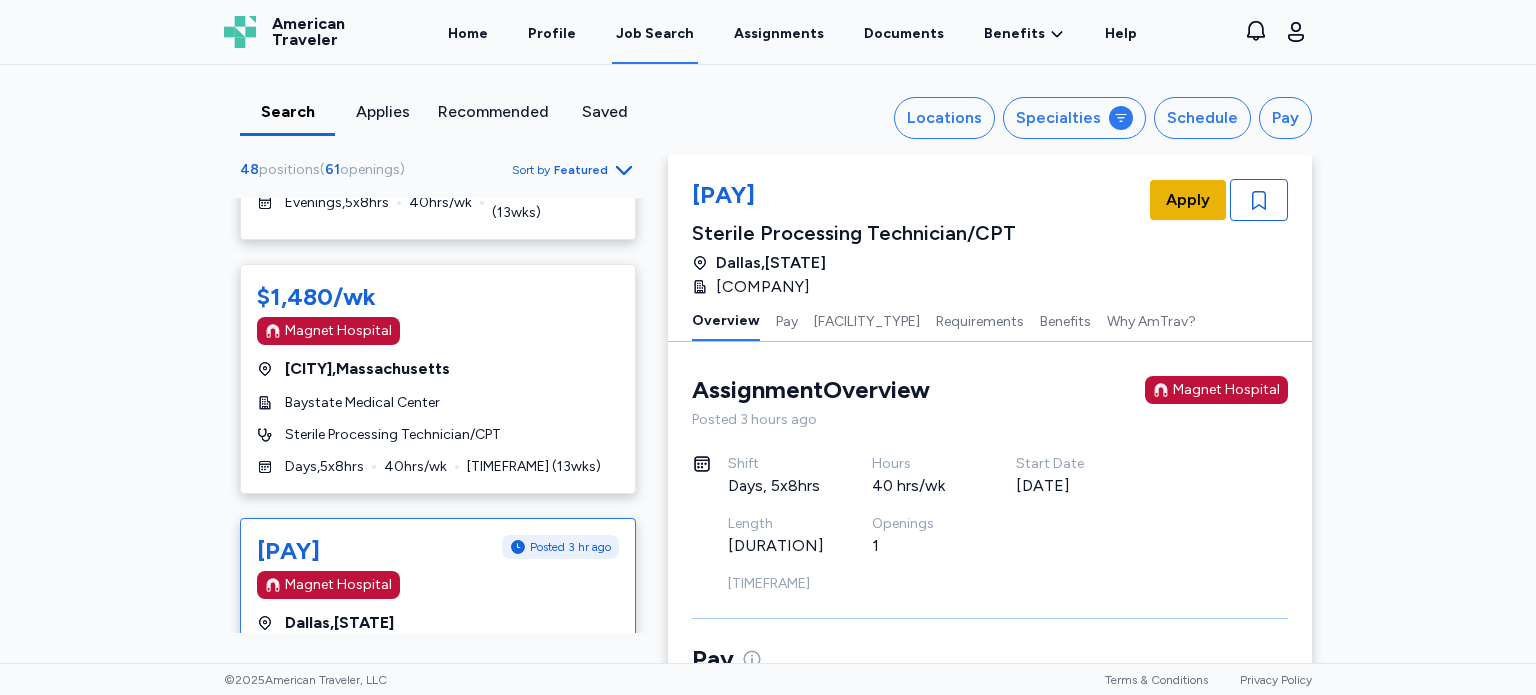 click on "Apply" at bounding box center [1188, 200] 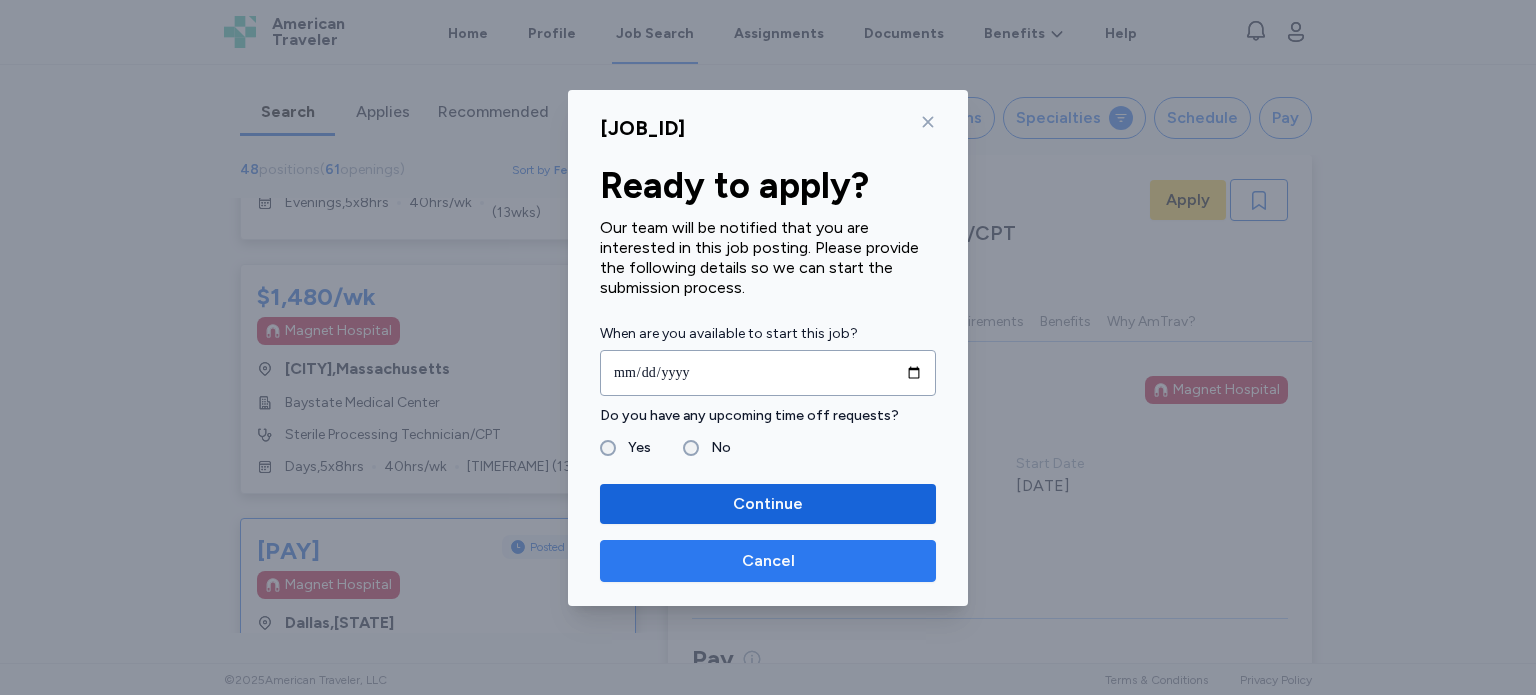 click on "Cancel" at bounding box center (768, 561) 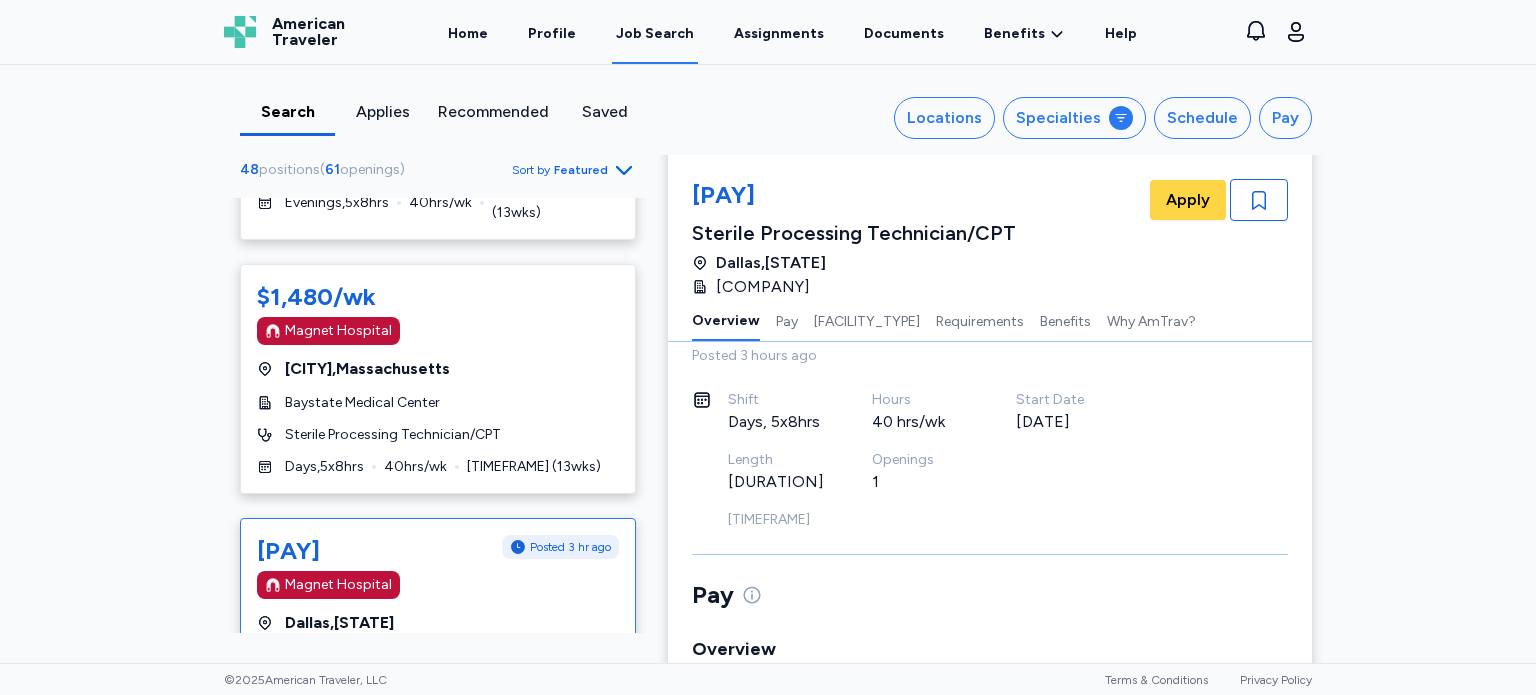 scroll, scrollTop: 0, scrollLeft: 0, axis: both 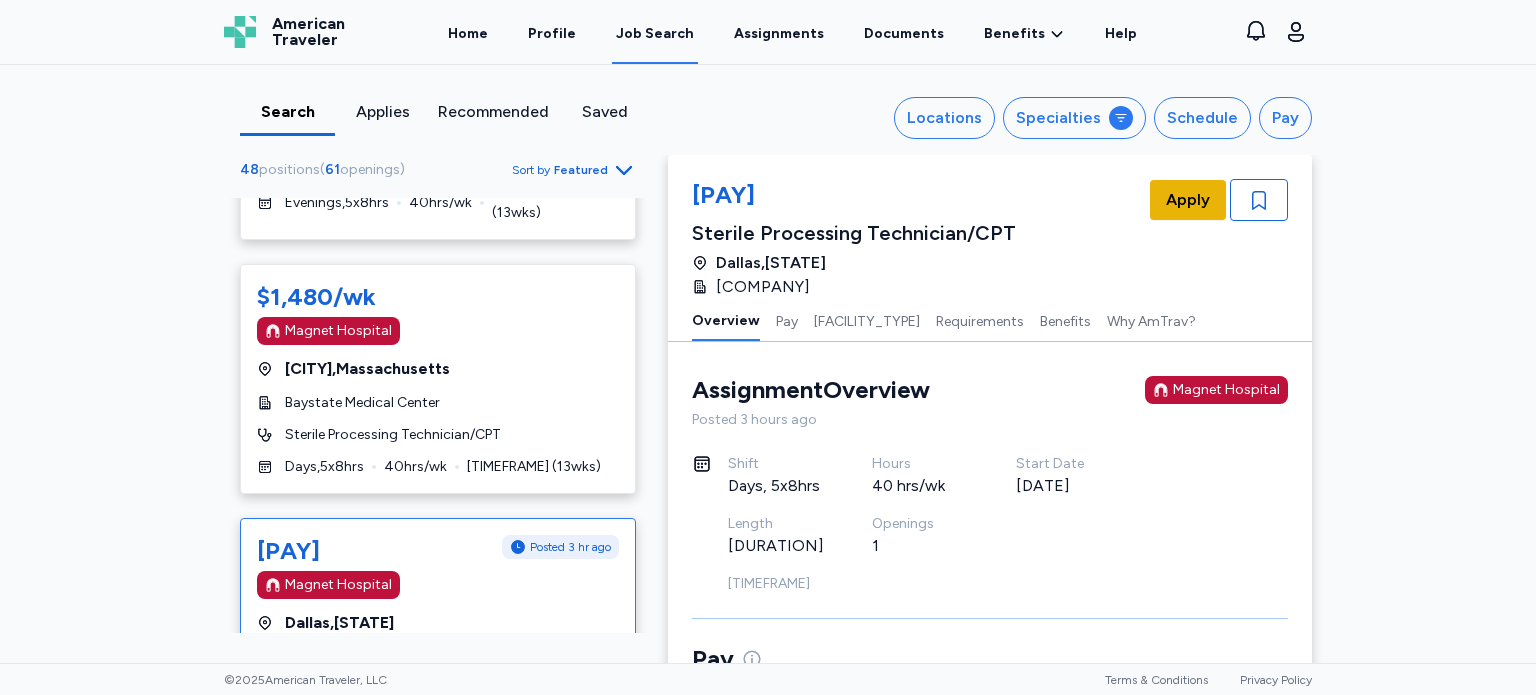 click on "Apply" at bounding box center [1188, 200] 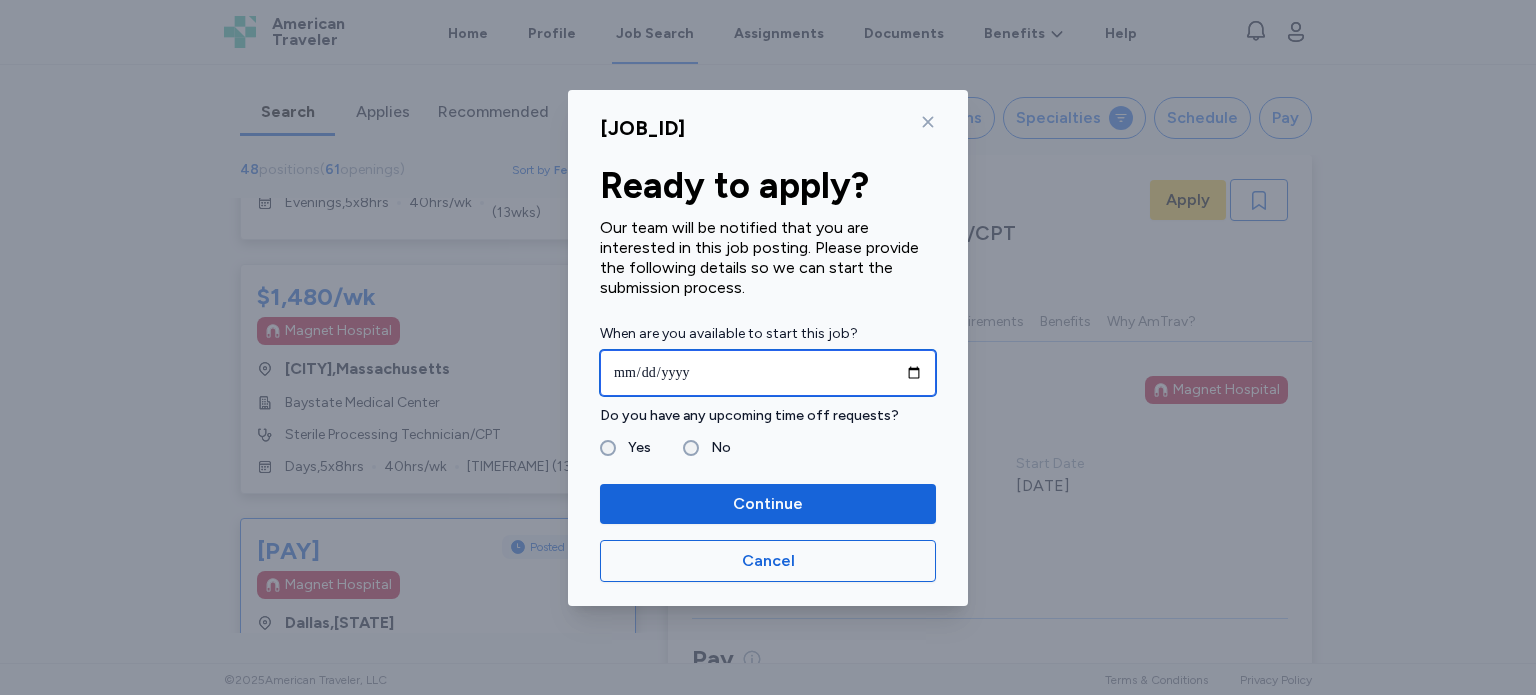 click at bounding box center (768, 373) 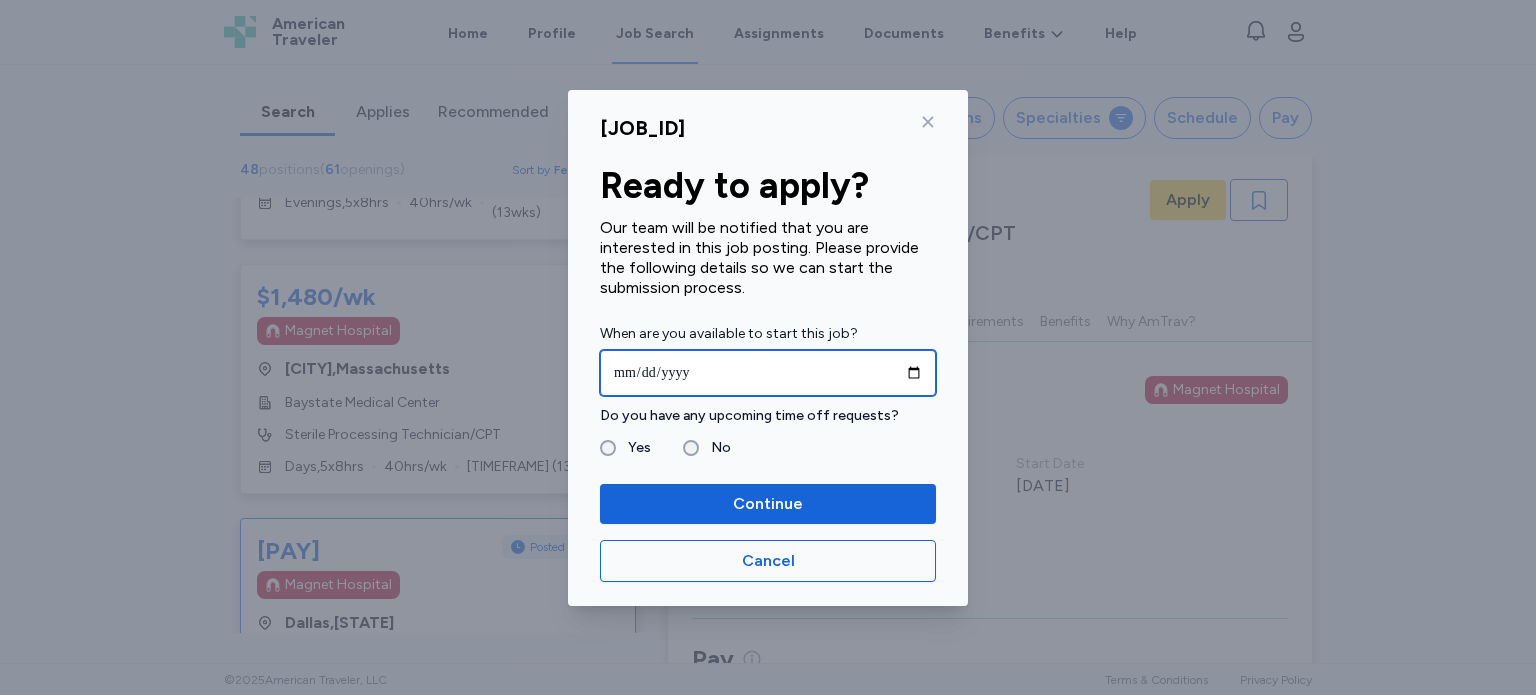 click on "**********" at bounding box center [768, 373] 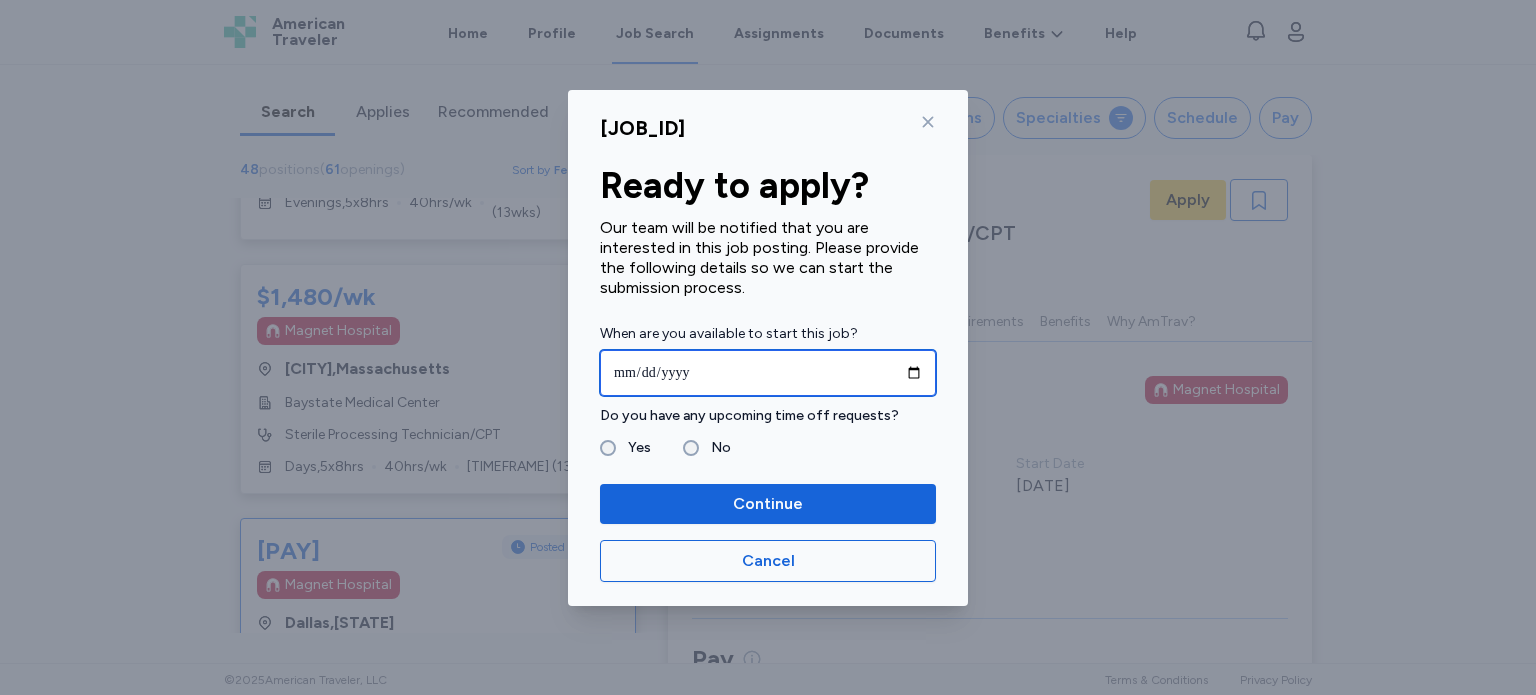 type on "**********" 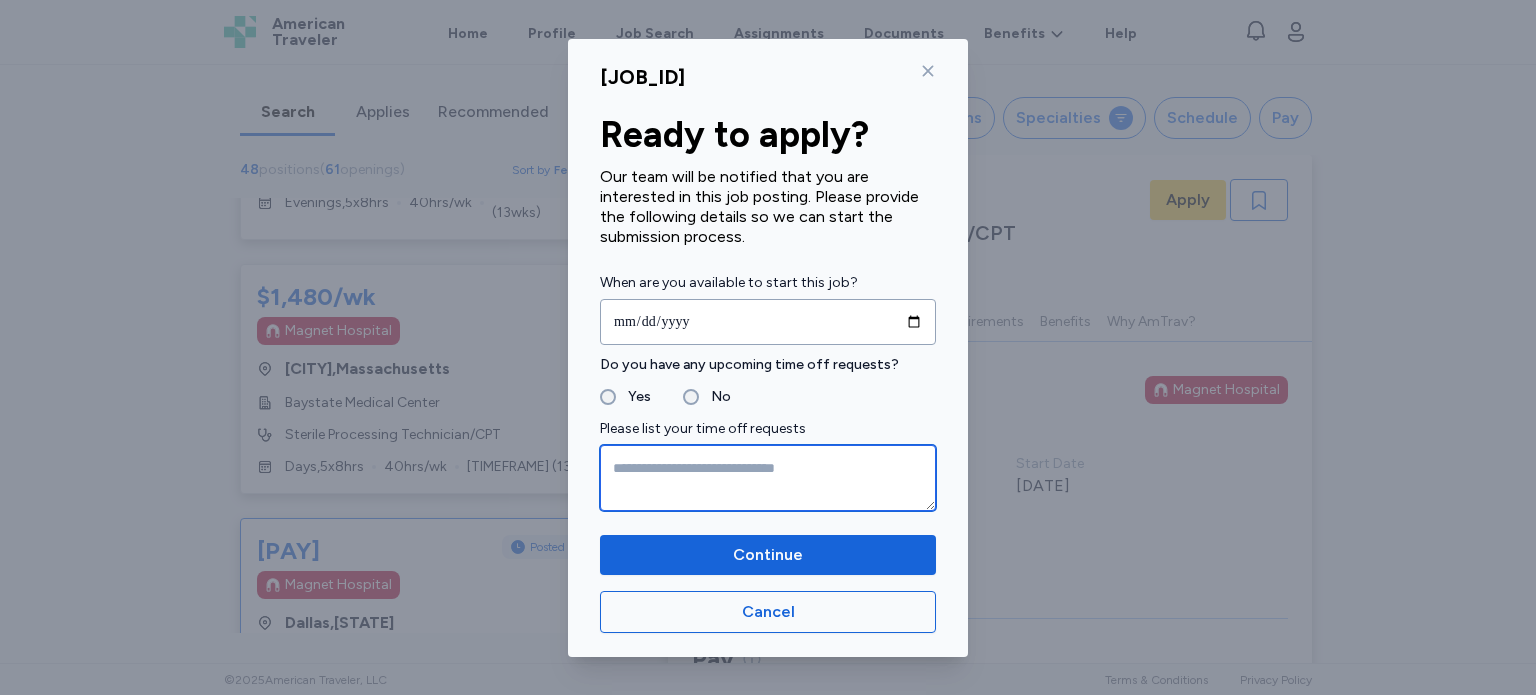 click at bounding box center (768, 478) 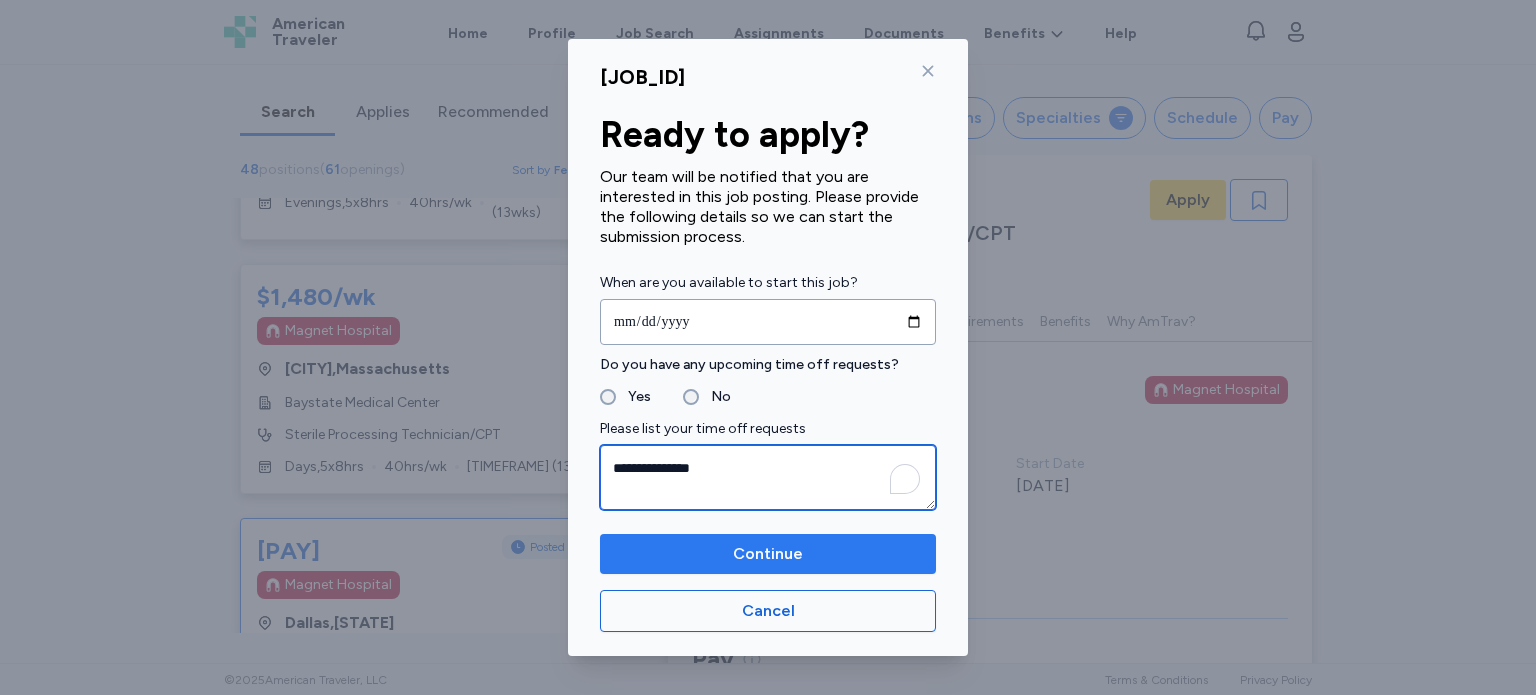 type on "**********" 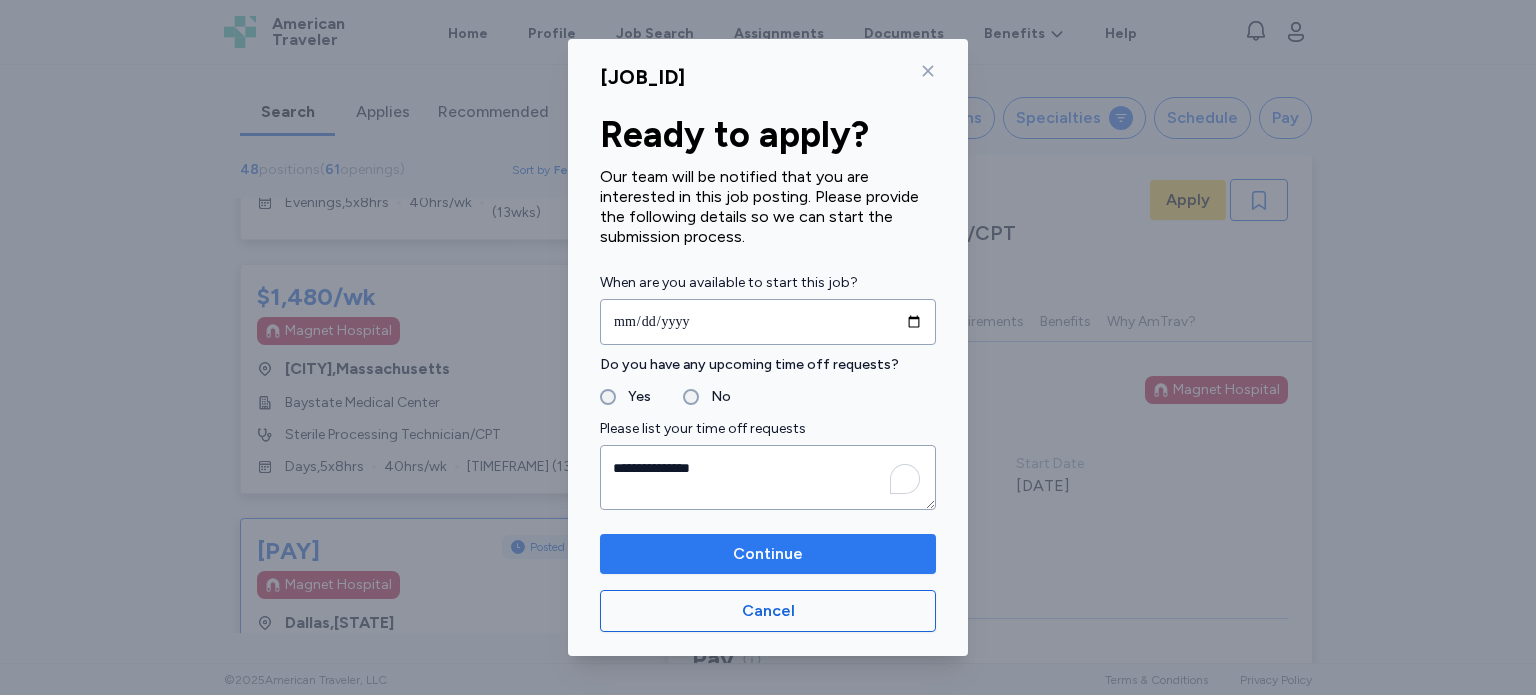 click on "Continue" at bounding box center [768, 554] 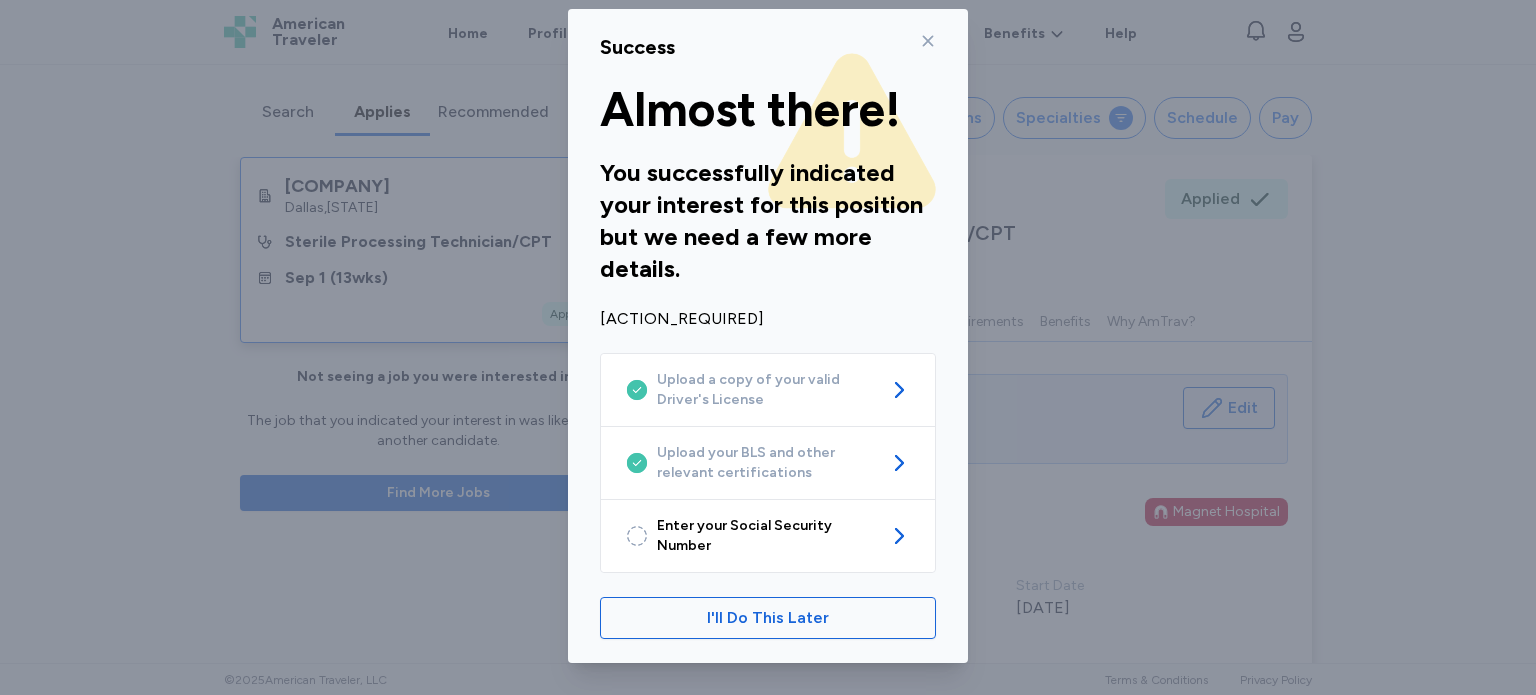 scroll, scrollTop: 40, scrollLeft: 0, axis: vertical 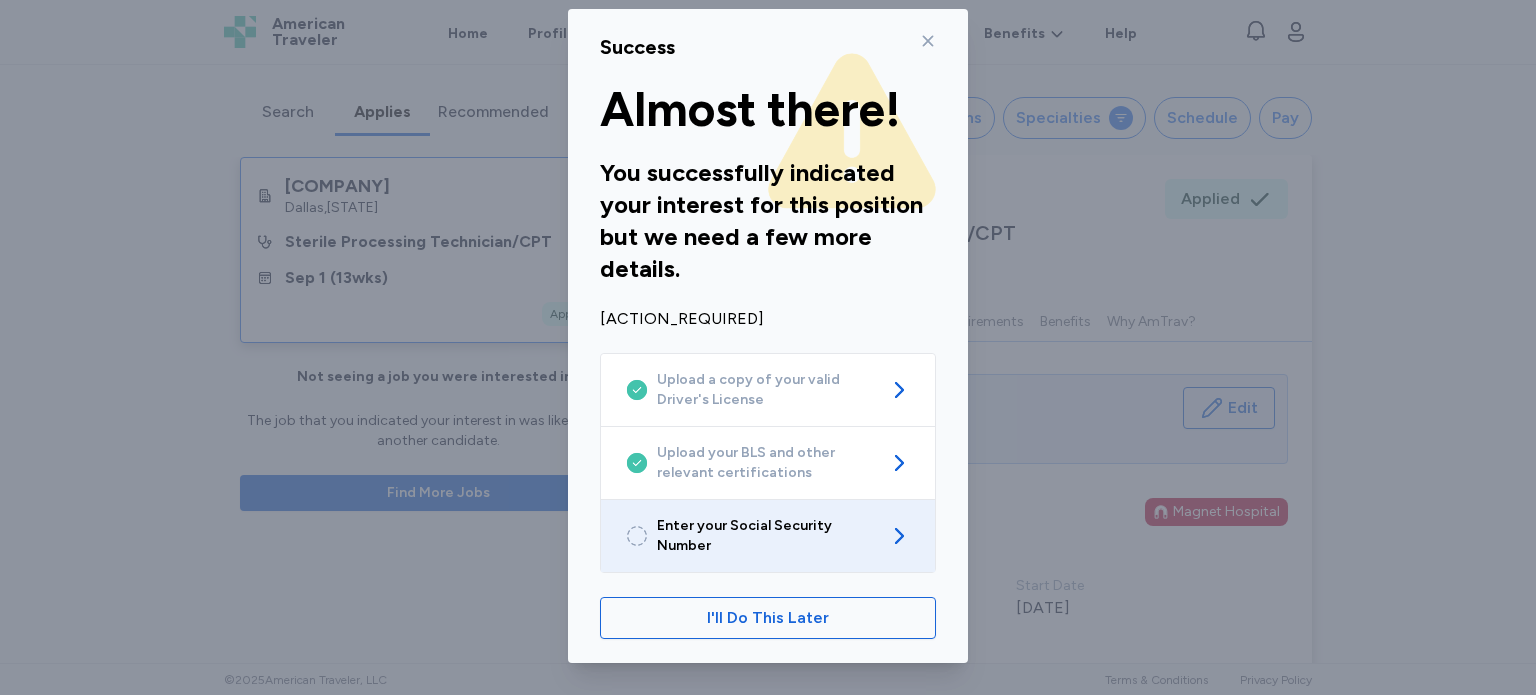 click 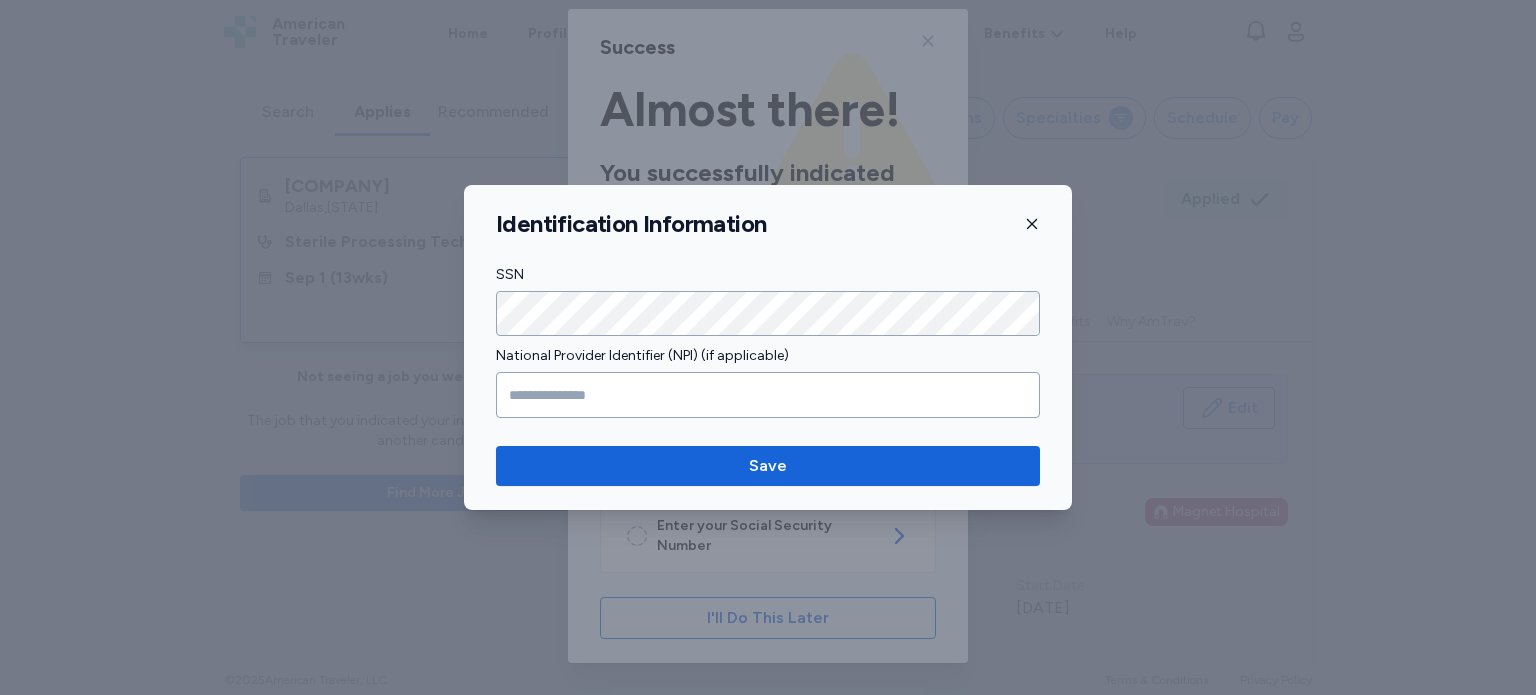 click 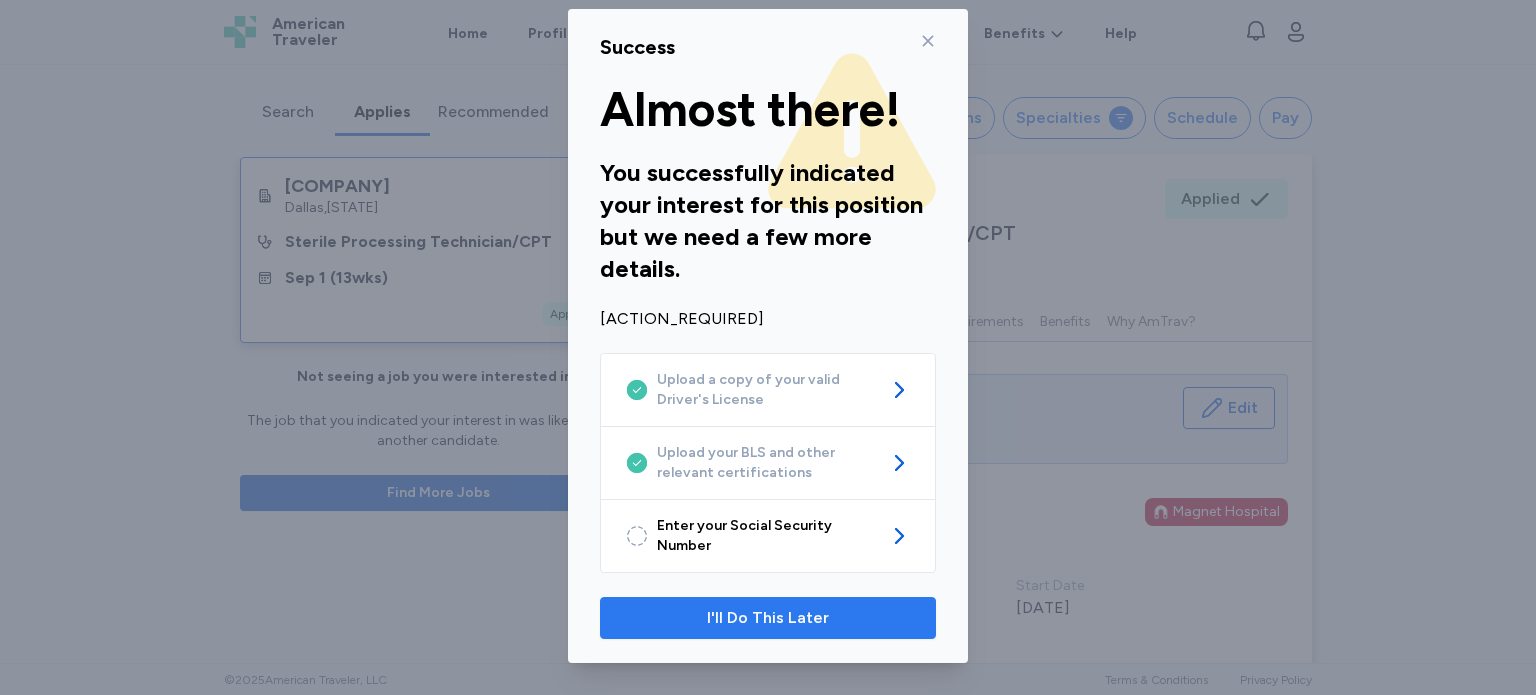 click on "I'll Do This Later" at bounding box center (768, 618) 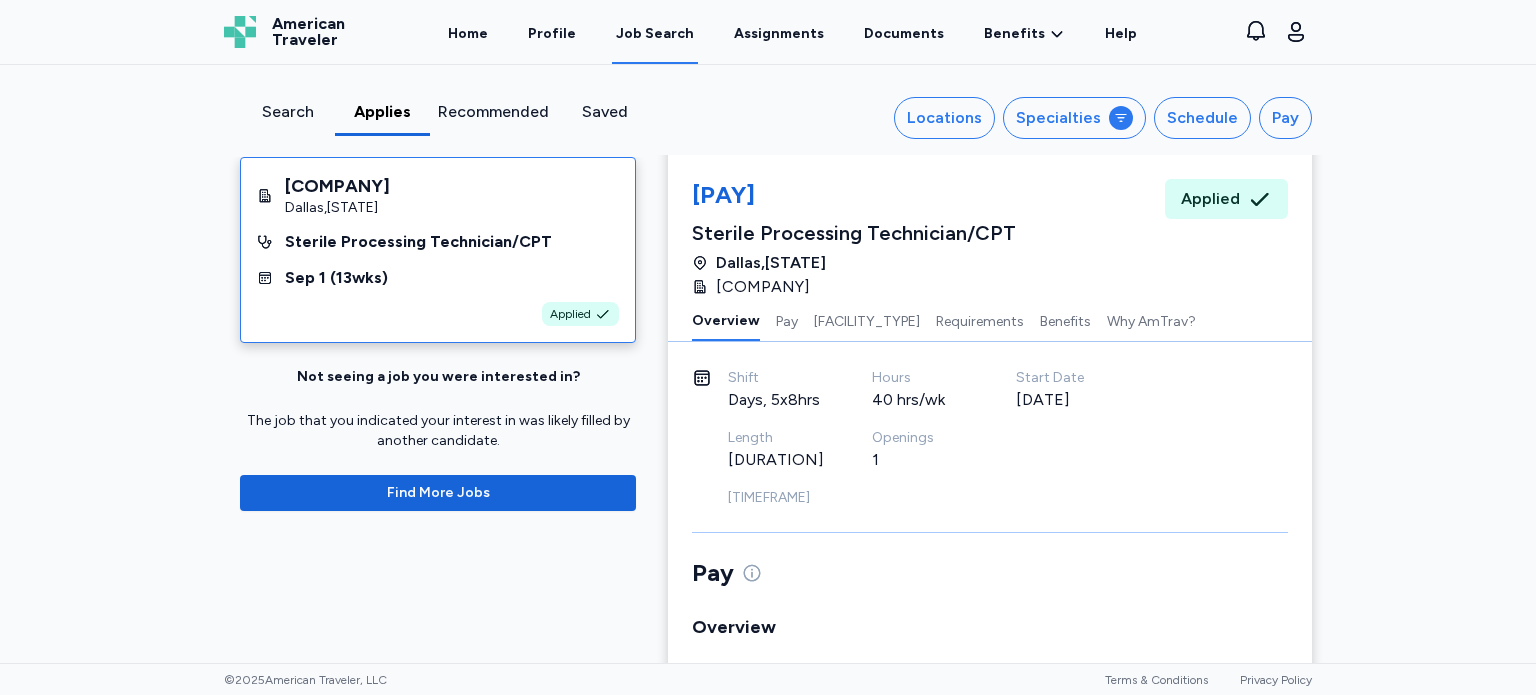 scroll, scrollTop: 0, scrollLeft: 0, axis: both 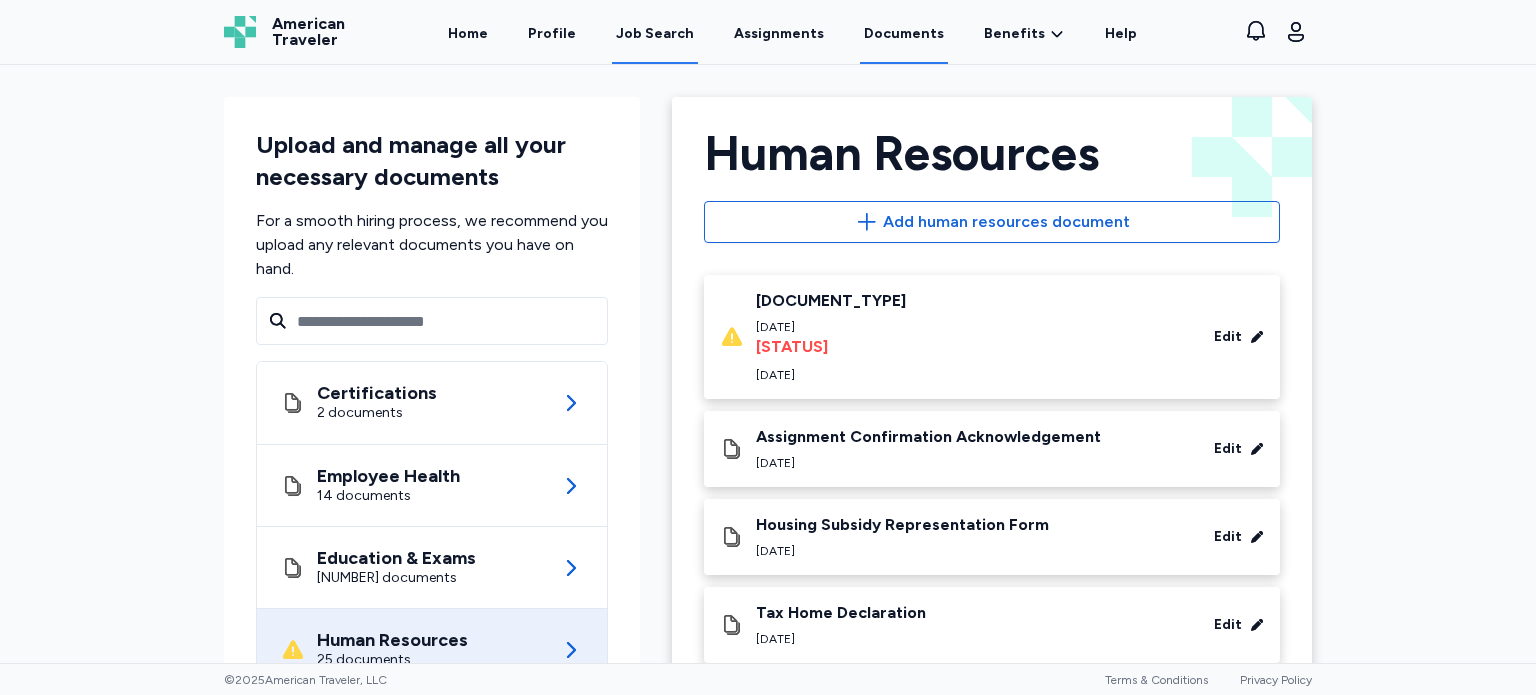 click on "Job Search" at bounding box center (655, 34) 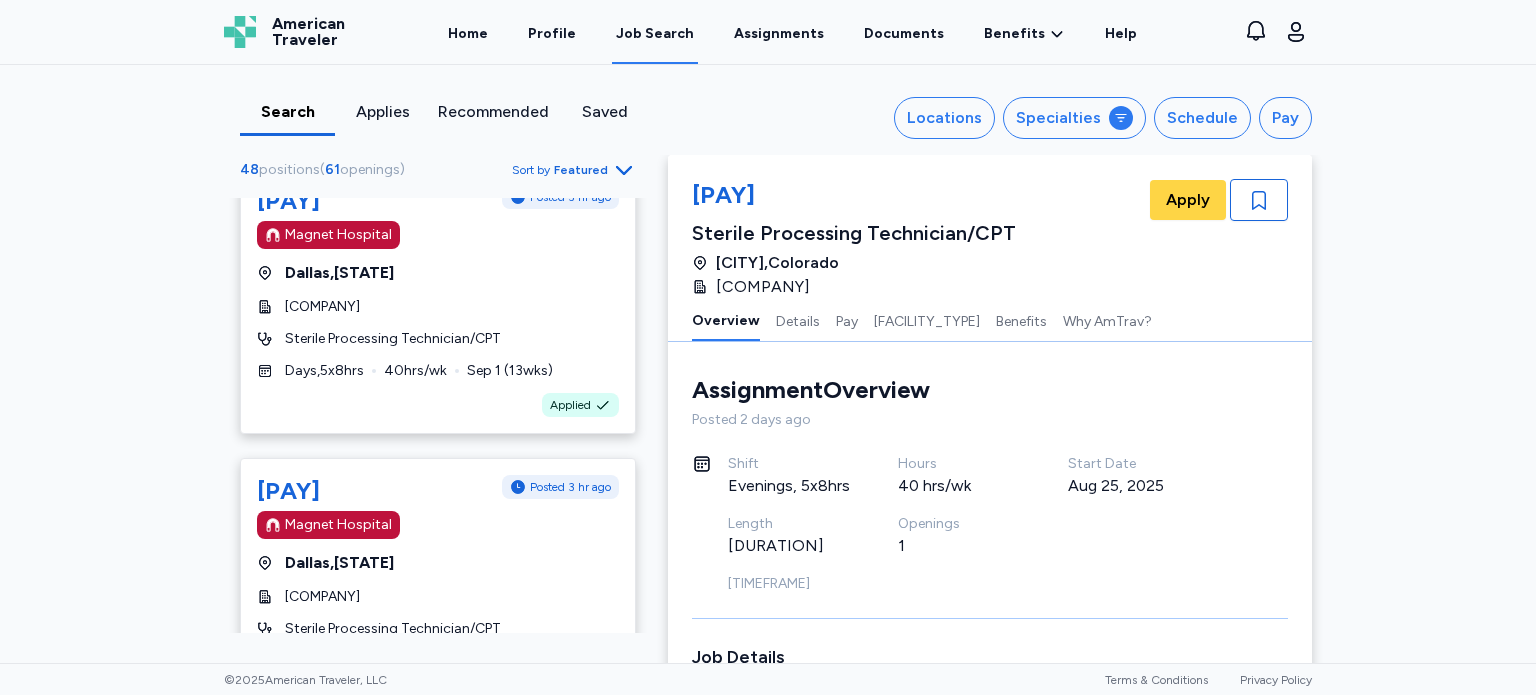 scroll, scrollTop: 2452, scrollLeft: 0, axis: vertical 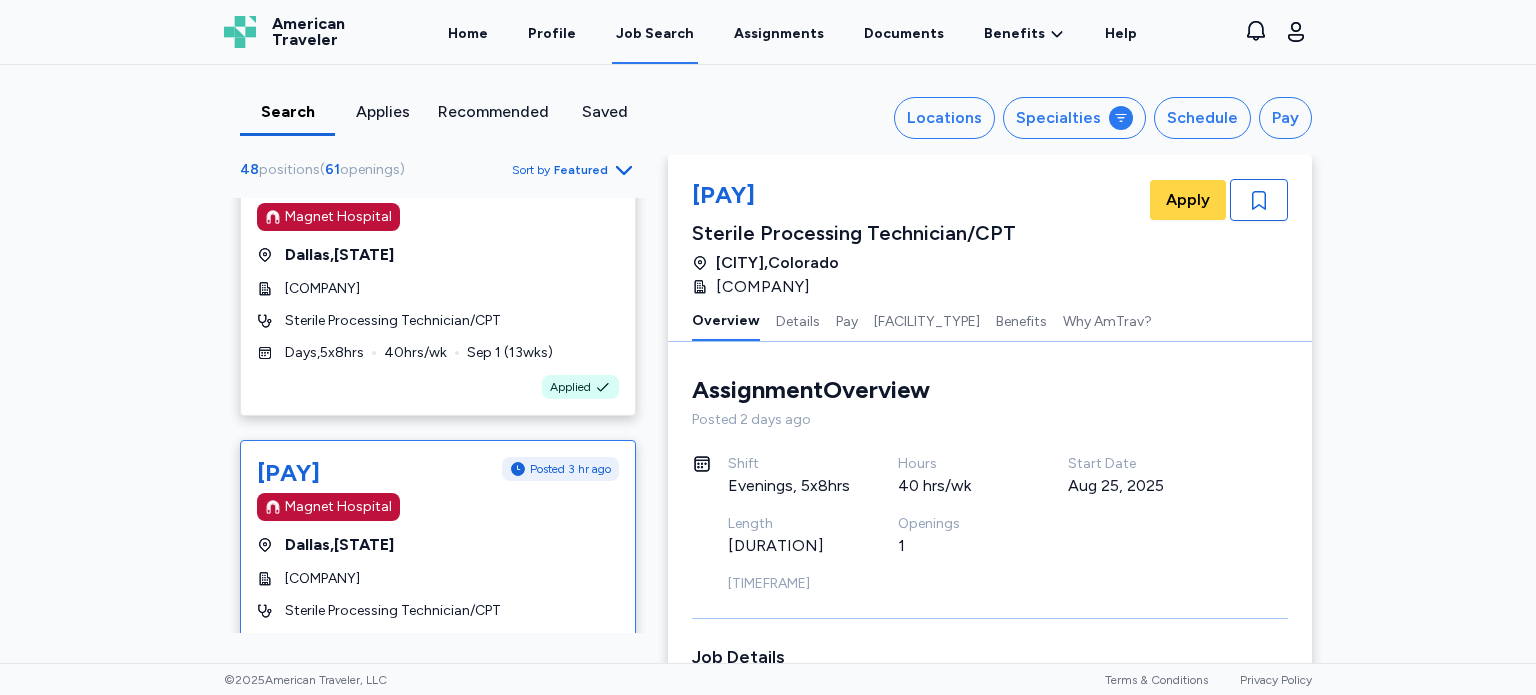 click on "[CITY], [STATE]" at bounding box center [438, 545] 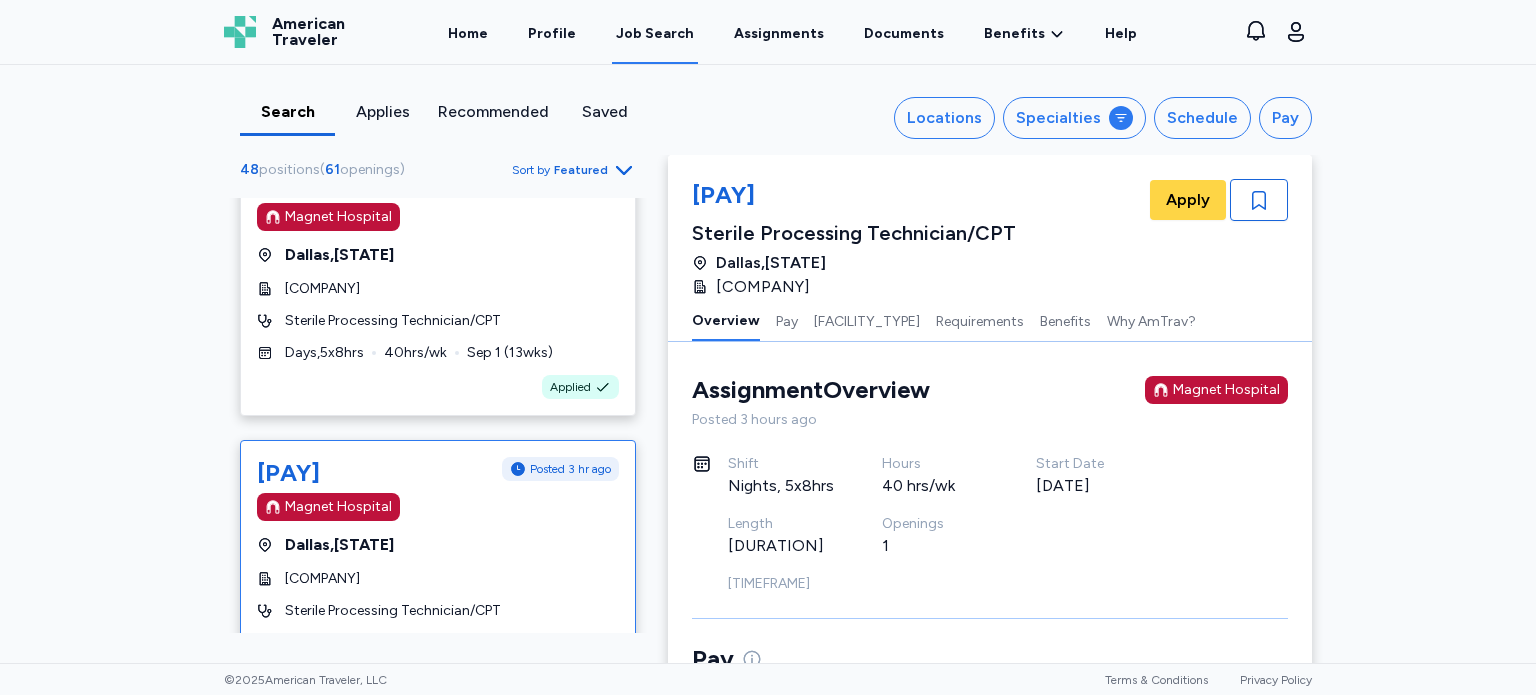 scroll, scrollTop: 2, scrollLeft: 0, axis: vertical 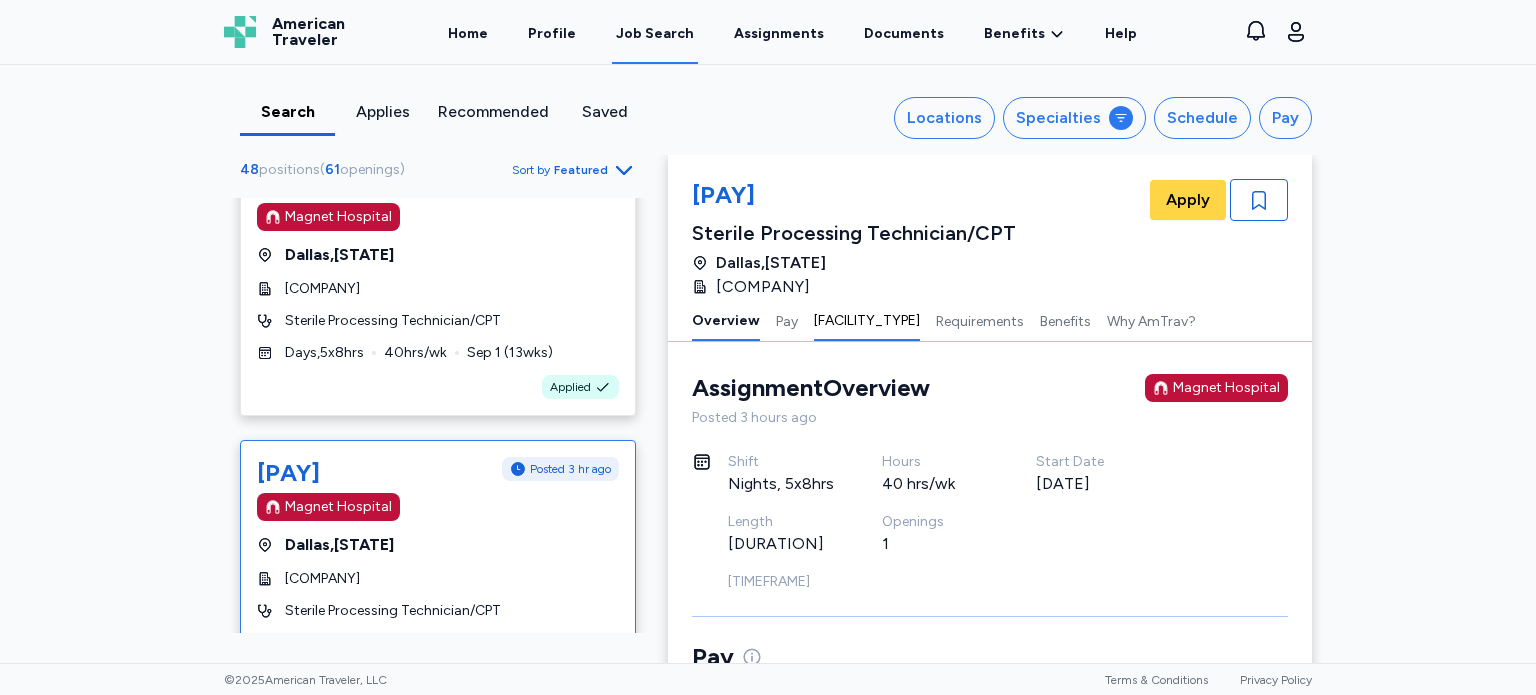 click on "[FACILITY_TYPE]" at bounding box center (867, 320) 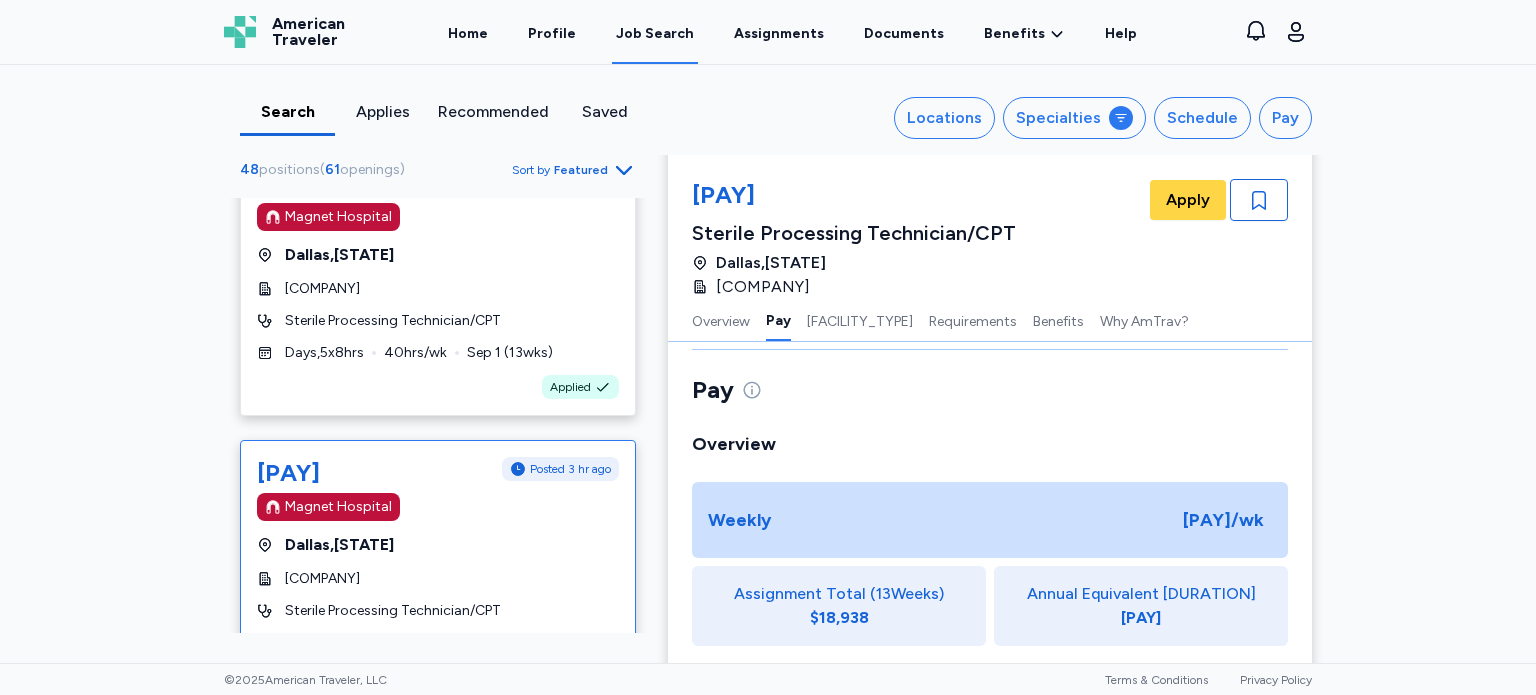scroll, scrollTop: 276, scrollLeft: 0, axis: vertical 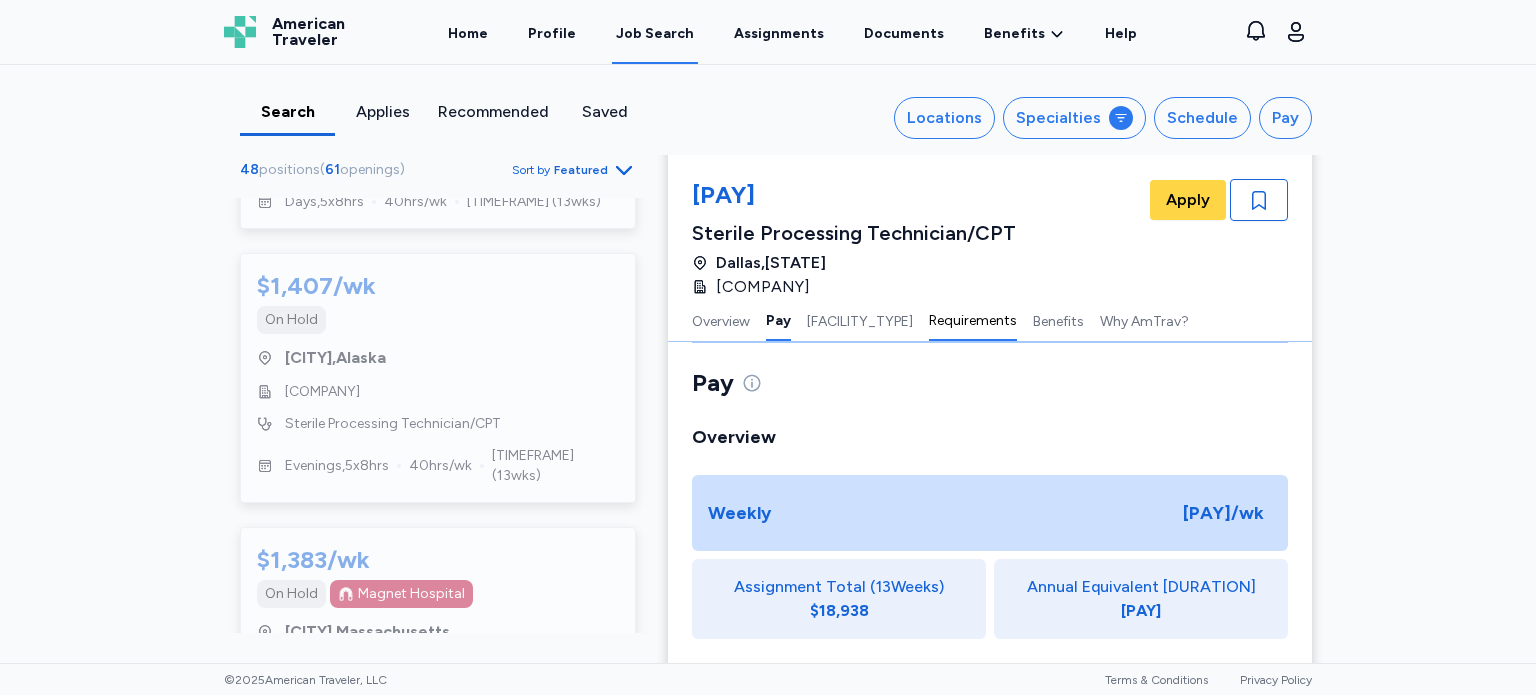 click on "Requirements" at bounding box center (973, 320) 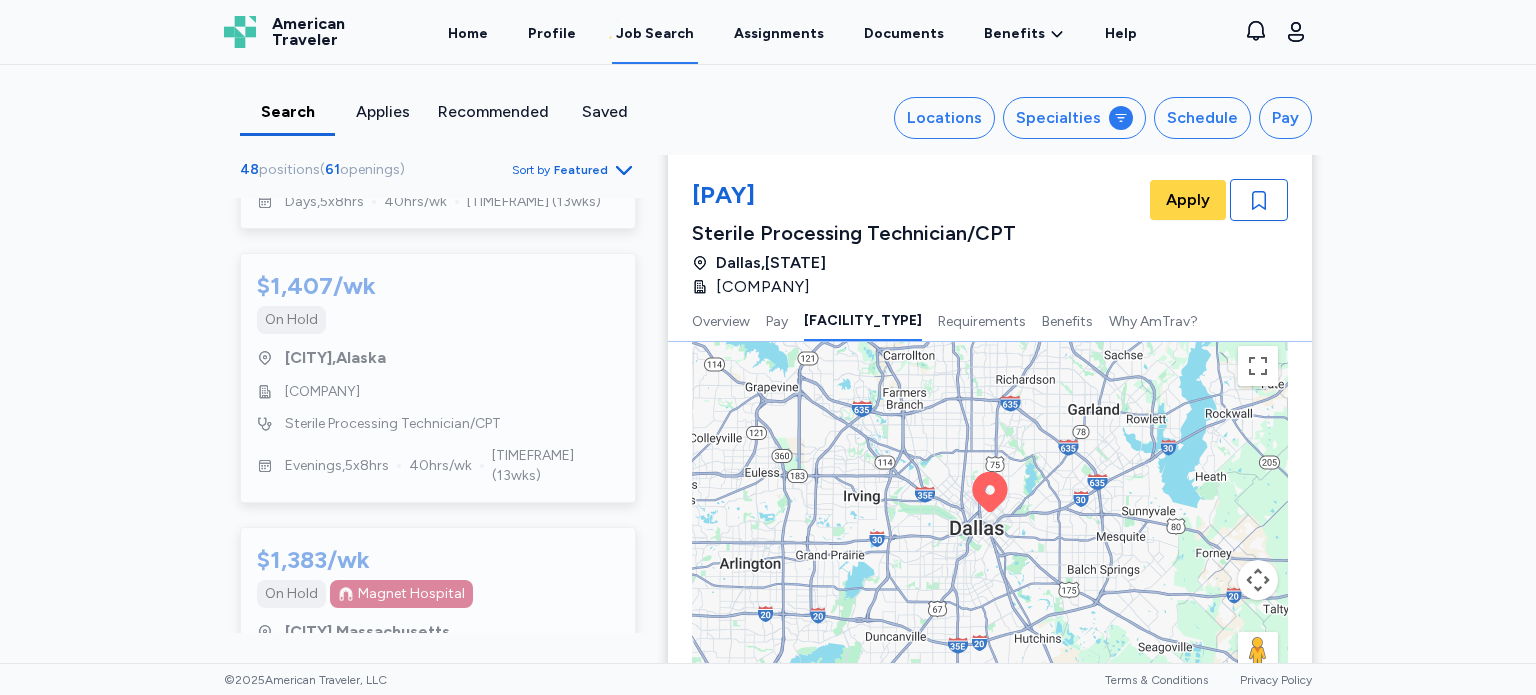 scroll, scrollTop: 1107, scrollLeft: 0, axis: vertical 